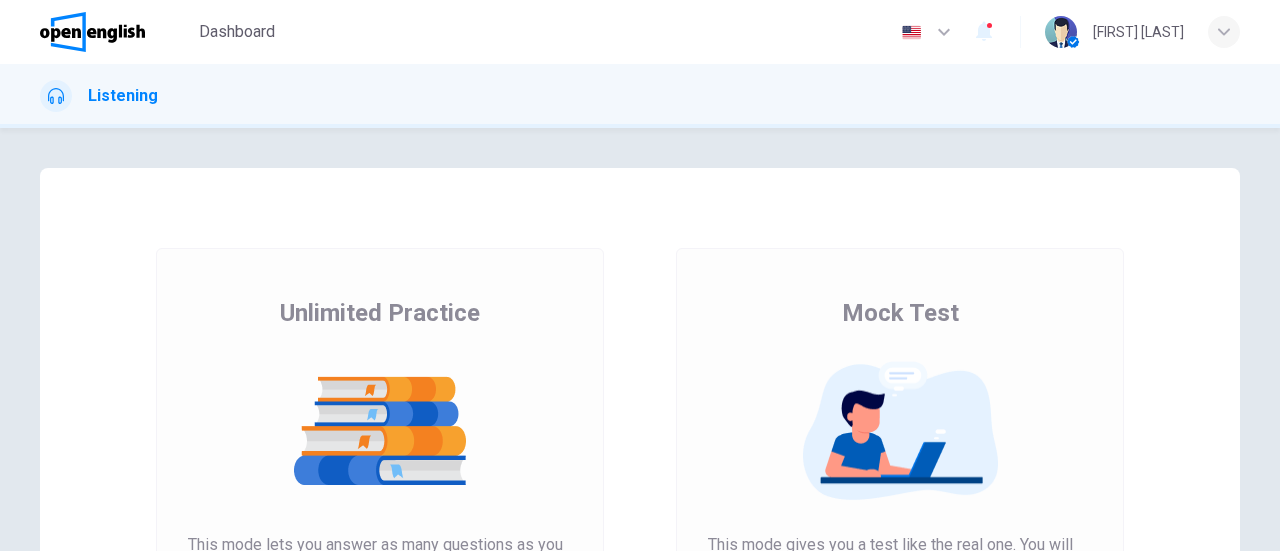 scroll, scrollTop: 0, scrollLeft: 0, axis: both 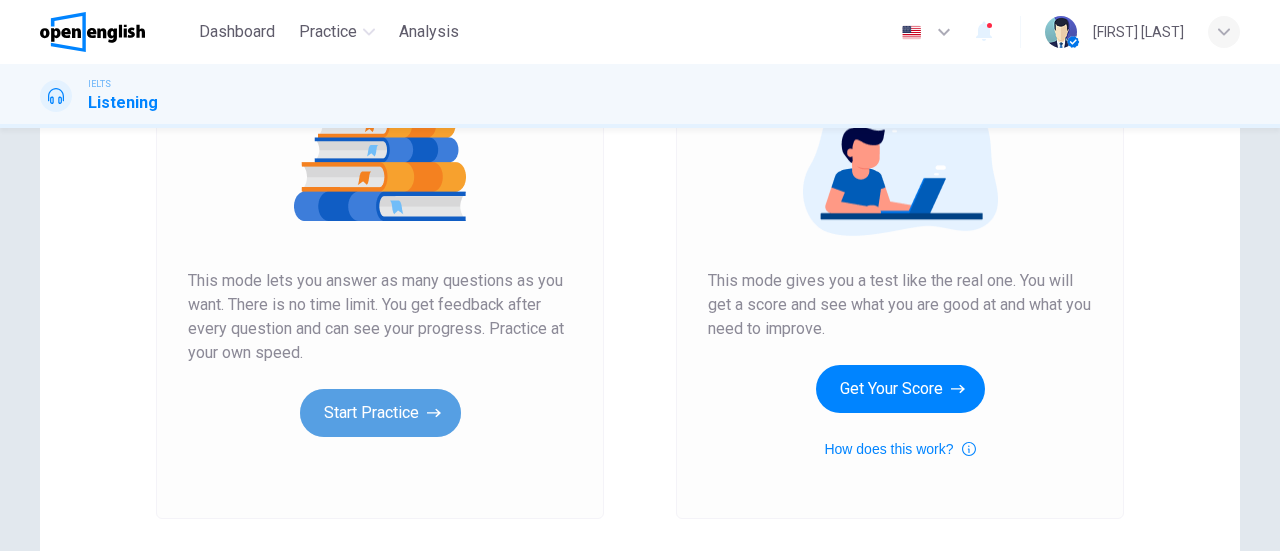 click on "Start Practice" at bounding box center [380, 413] 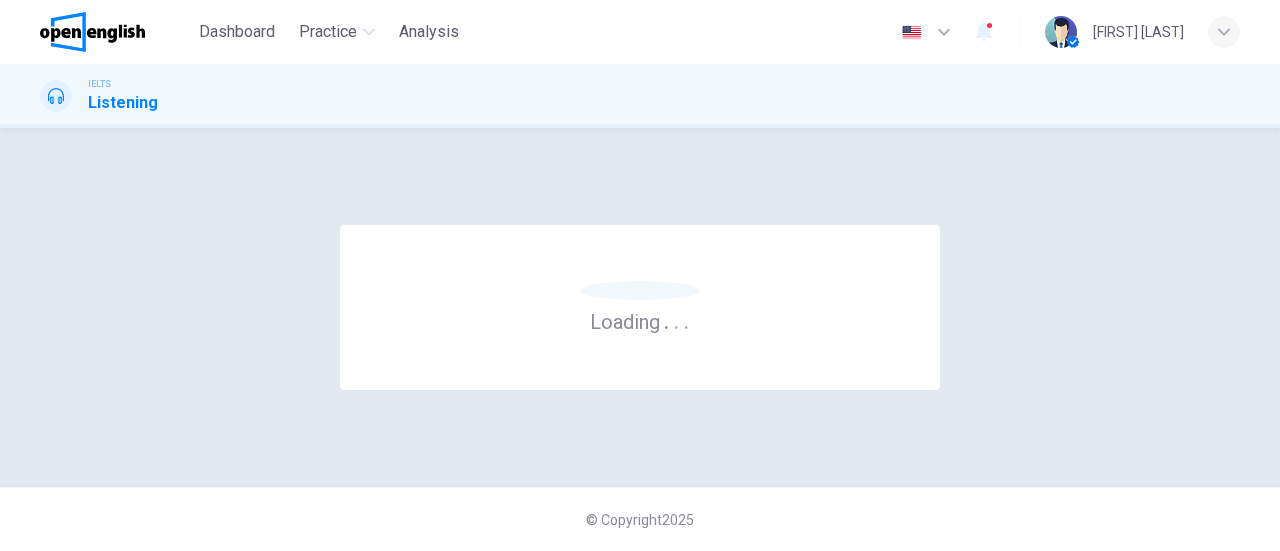 scroll, scrollTop: 0, scrollLeft: 0, axis: both 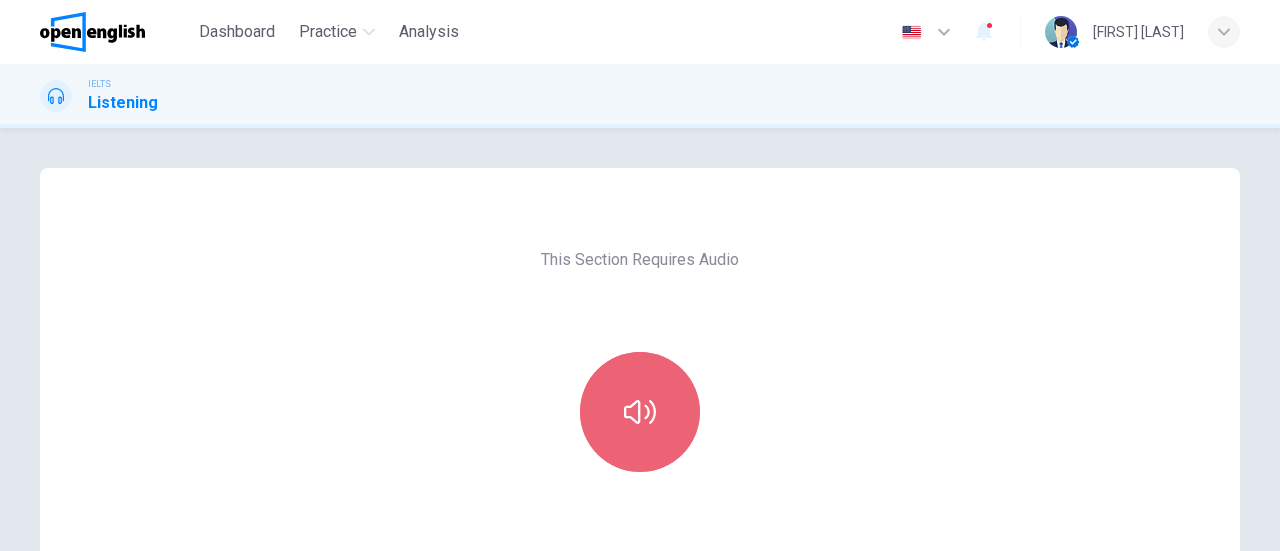click at bounding box center [640, 412] 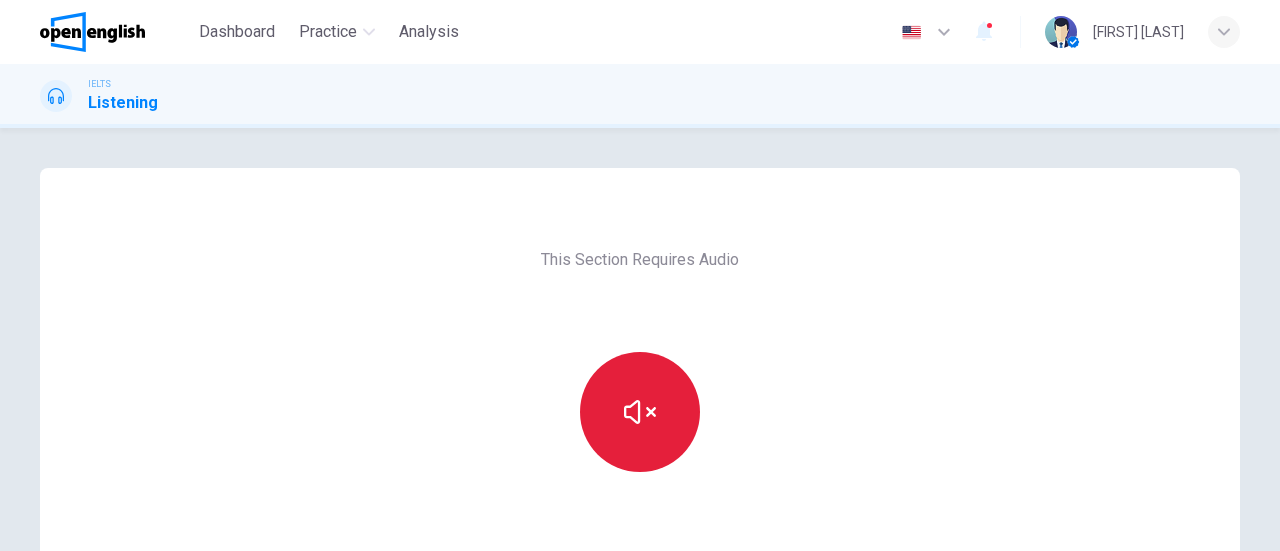 type 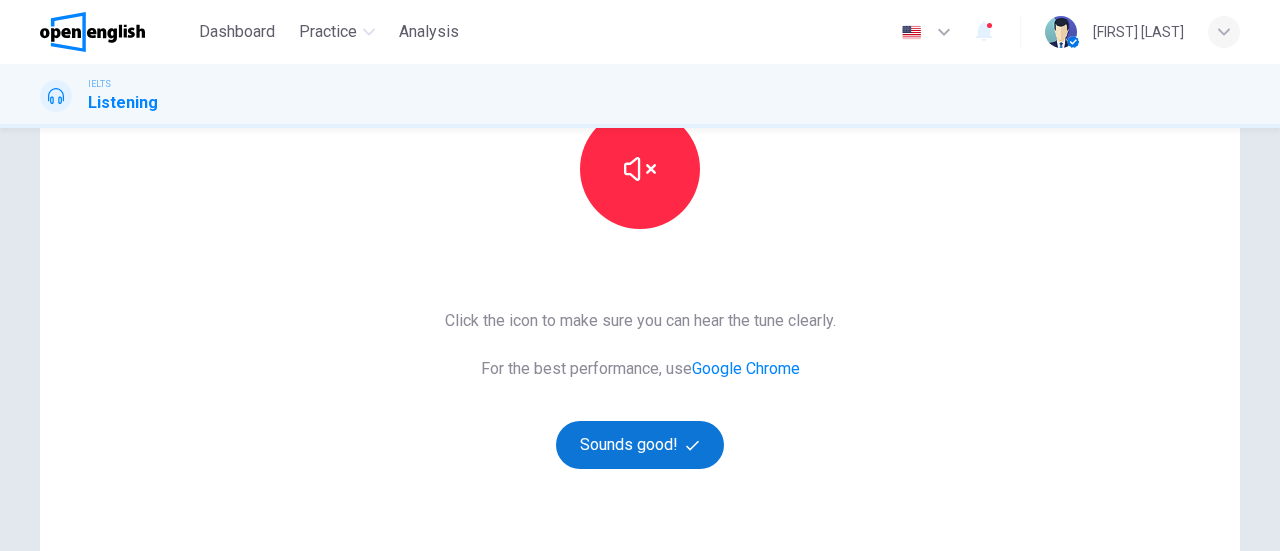 scroll, scrollTop: 244, scrollLeft: 0, axis: vertical 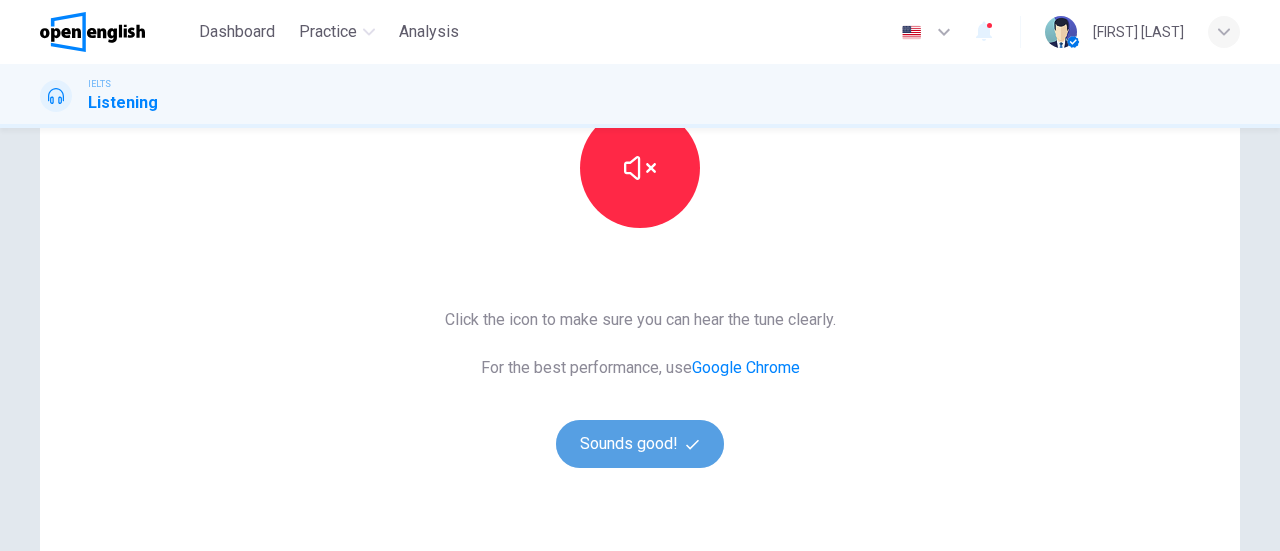 click on "Sounds good!" at bounding box center [640, 444] 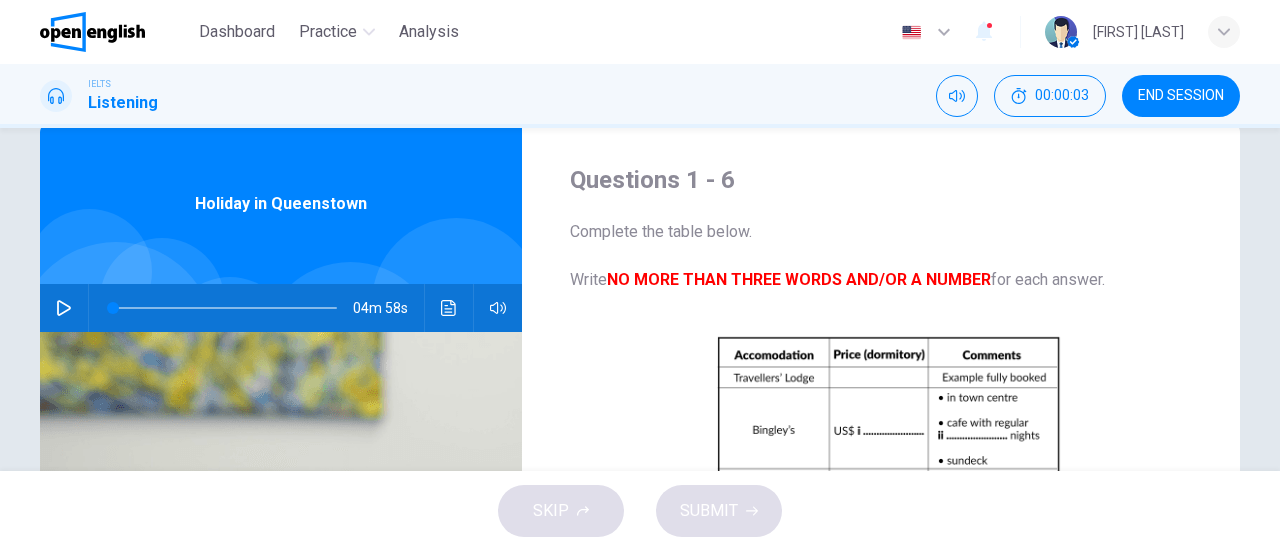 scroll, scrollTop: 40, scrollLeft: 0, axis: vertical 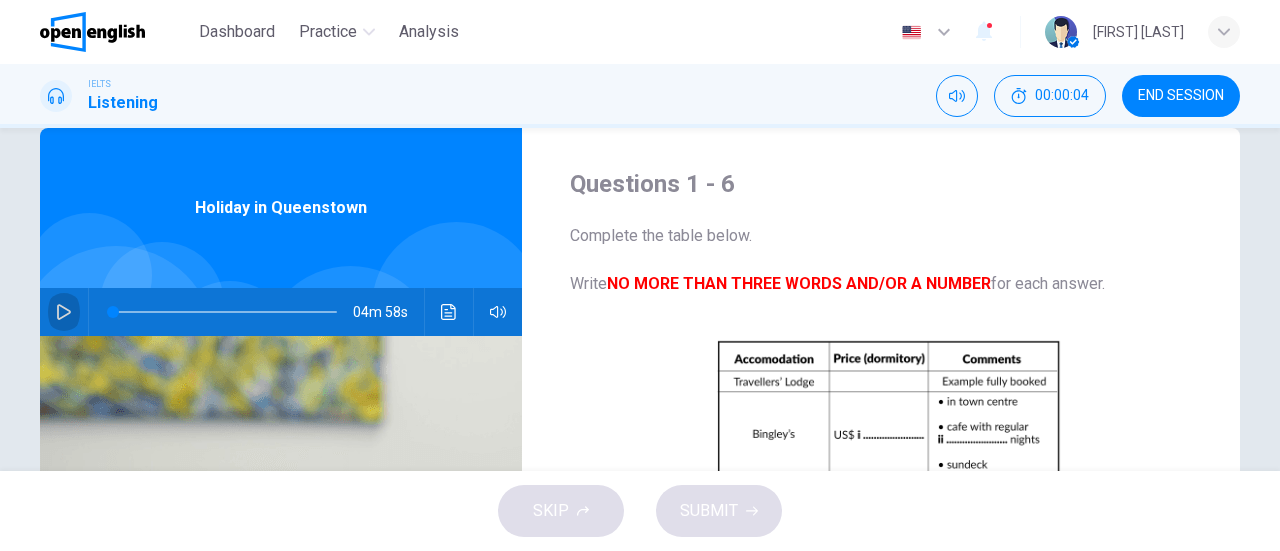 click 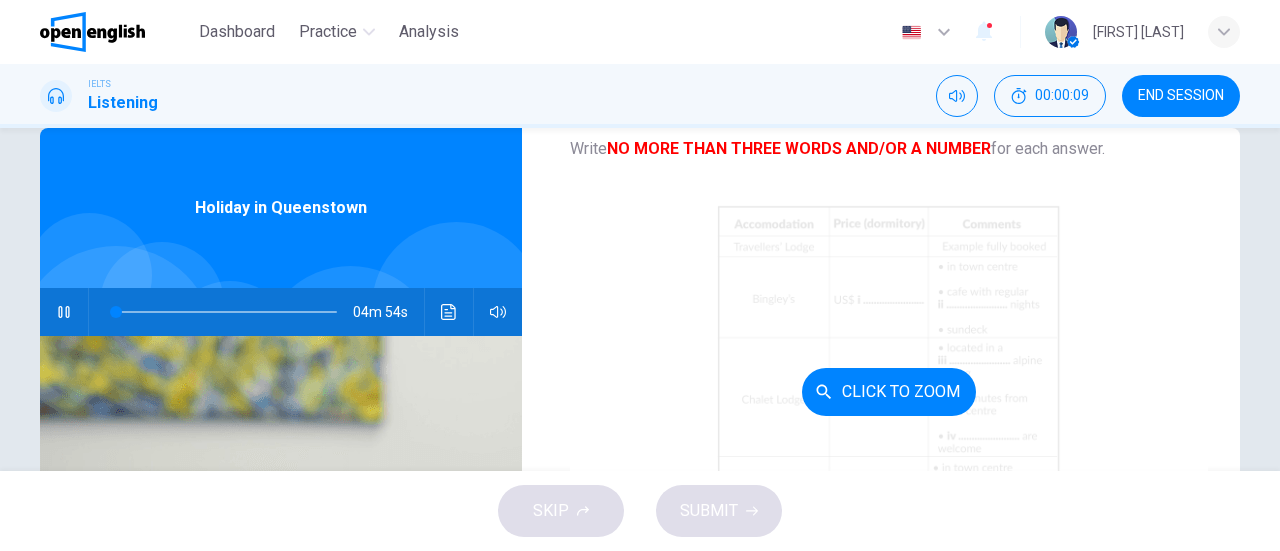 scroll, scrollTop: 155, scrollLeft: 0, axis: vertical 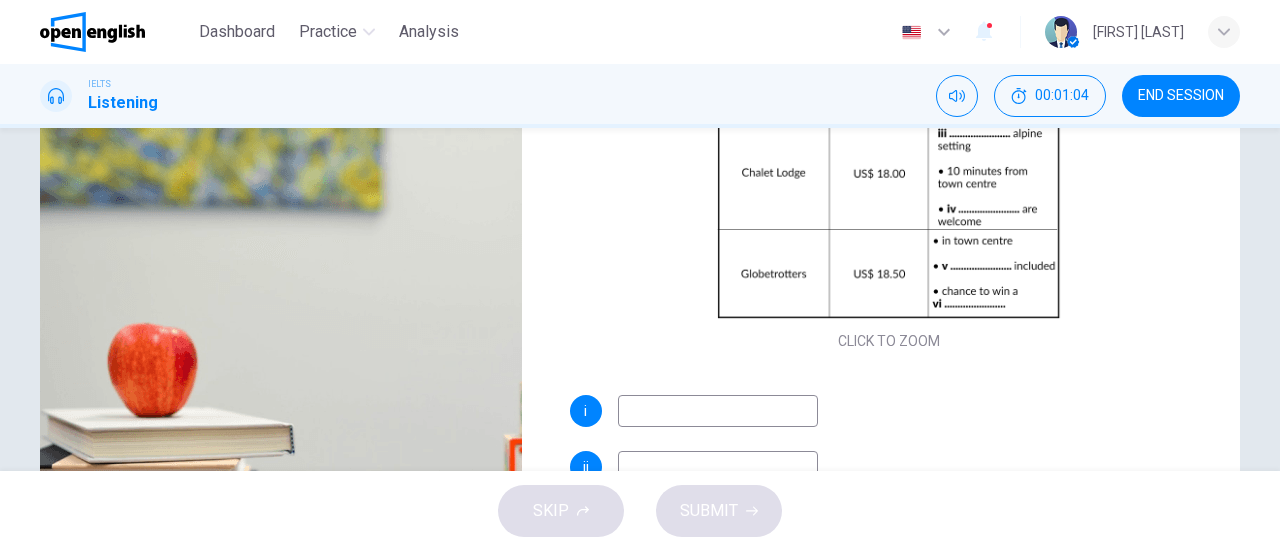 click at bounding box center (718, 411) 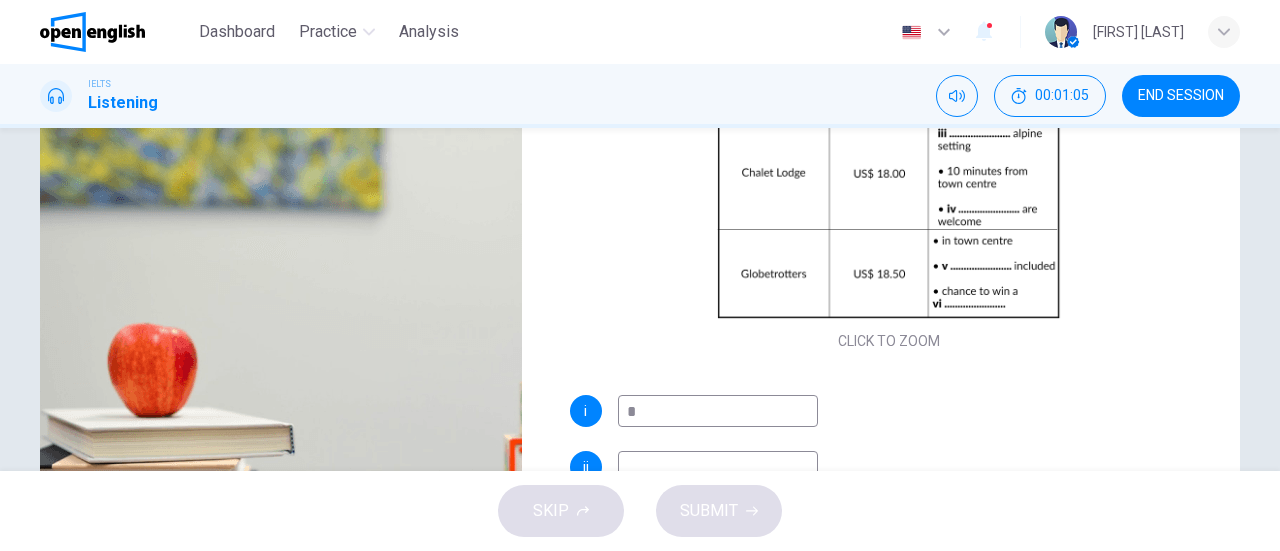 type on "**" 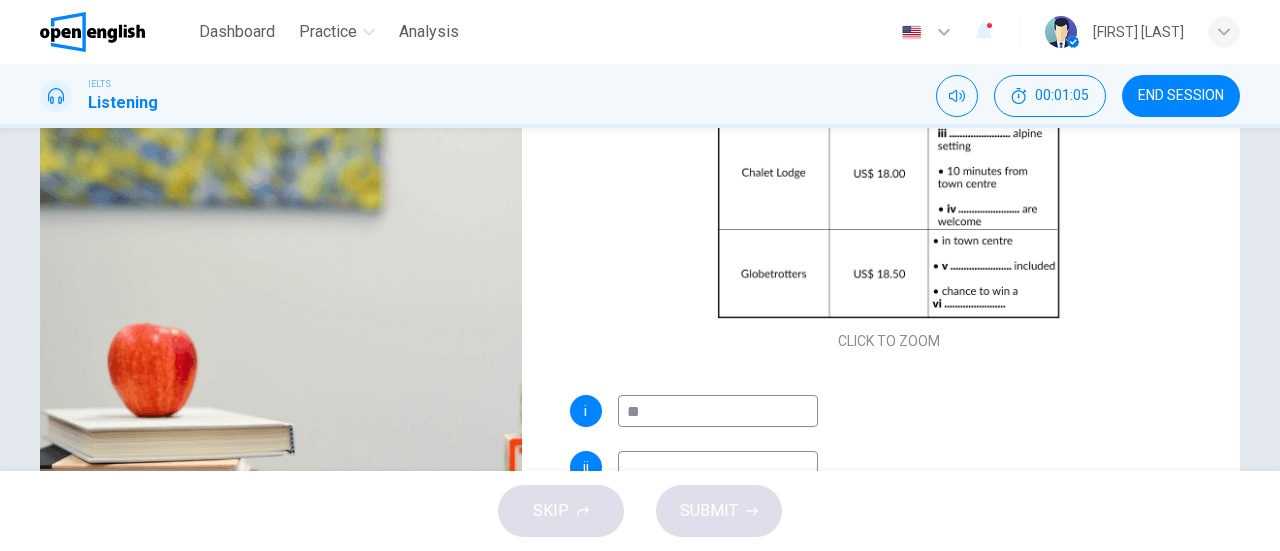type on "**" 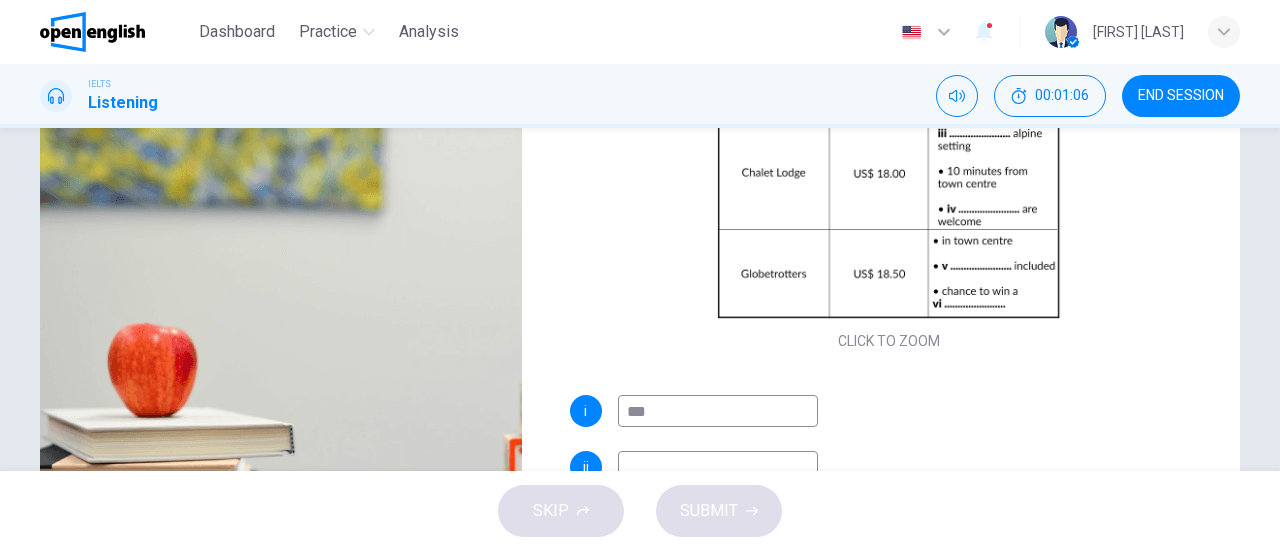 type on "****" 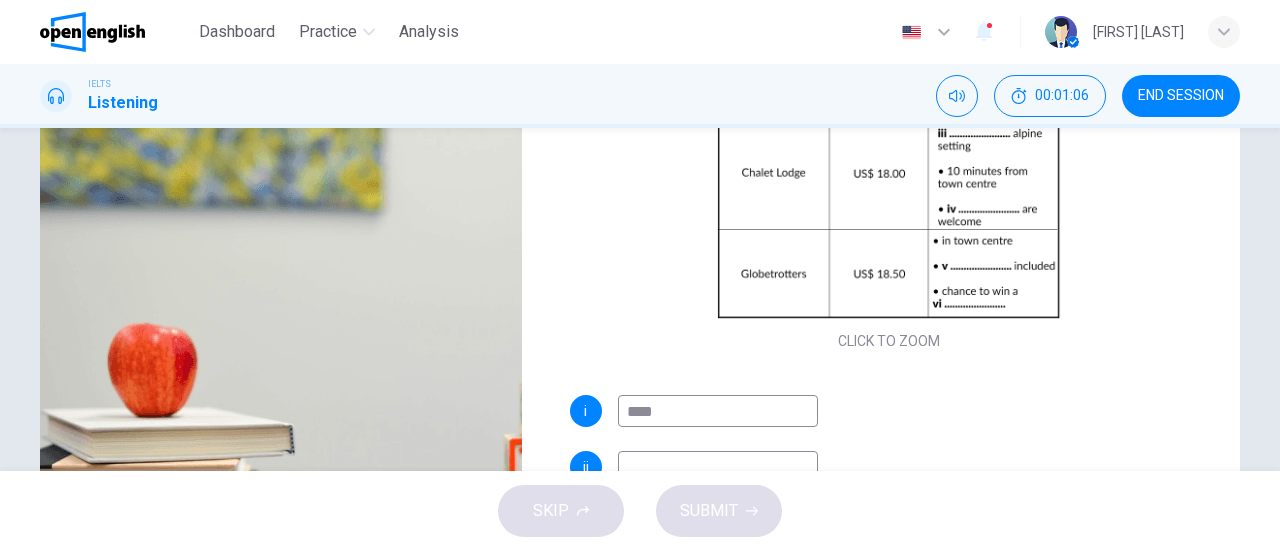 type on "**" 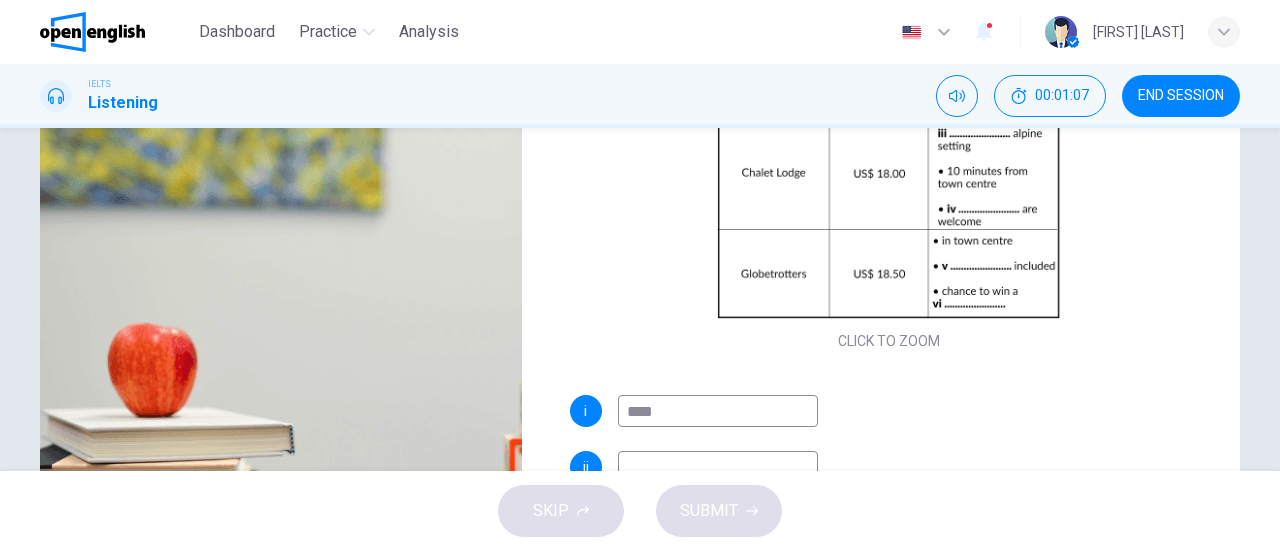 type on "*****" 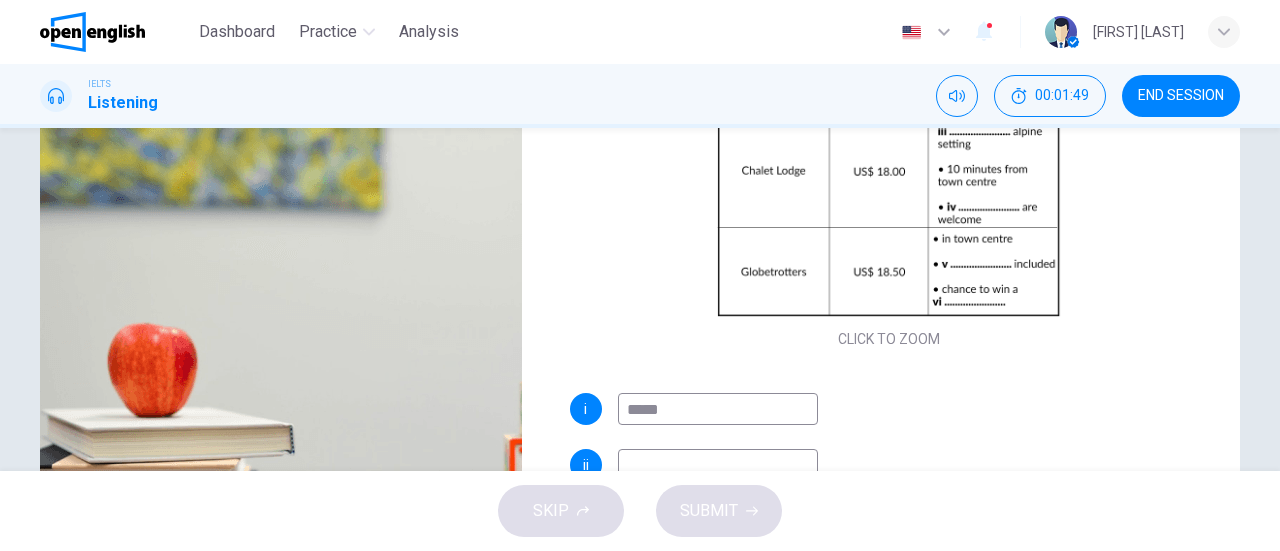 scroll, scrollTop: 154, scrollLeft: 0, axis: vertical 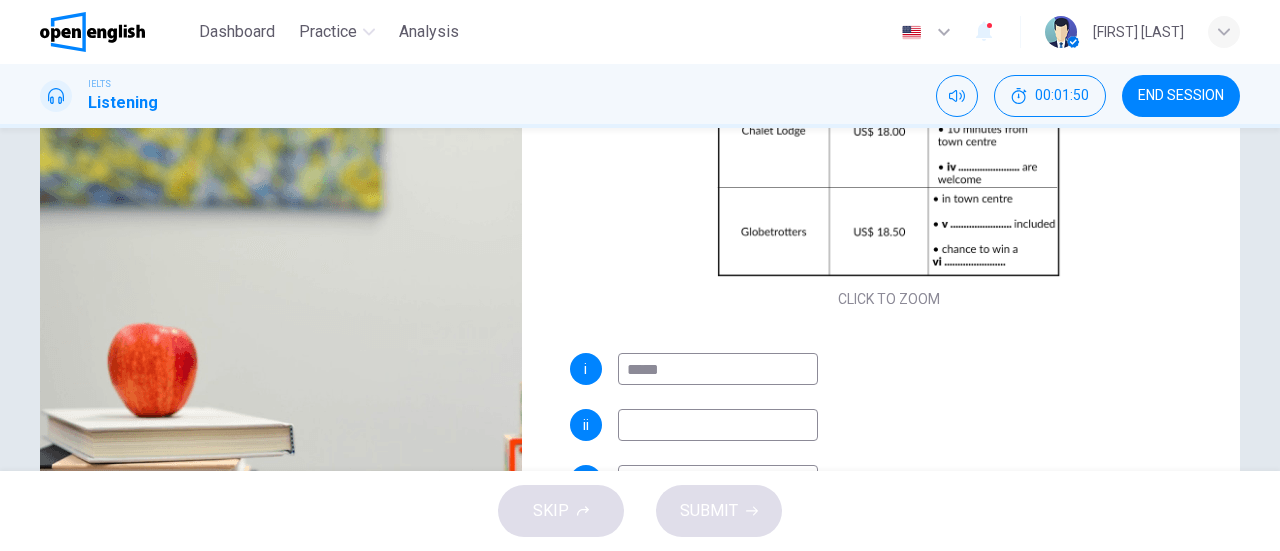 type on "**" 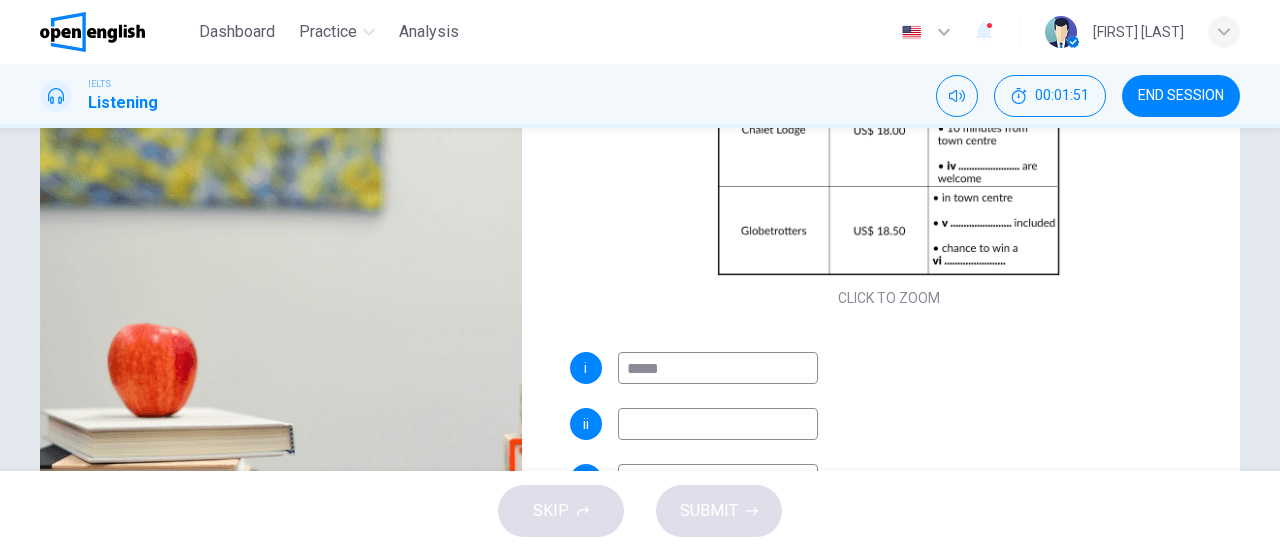 type on "*****" 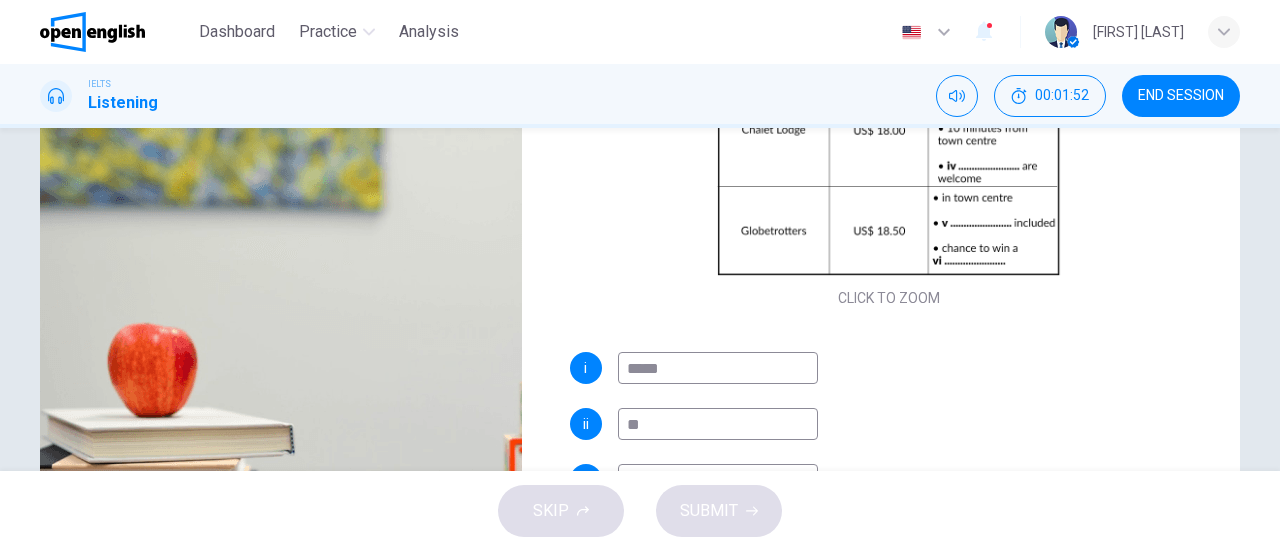 type on "***" 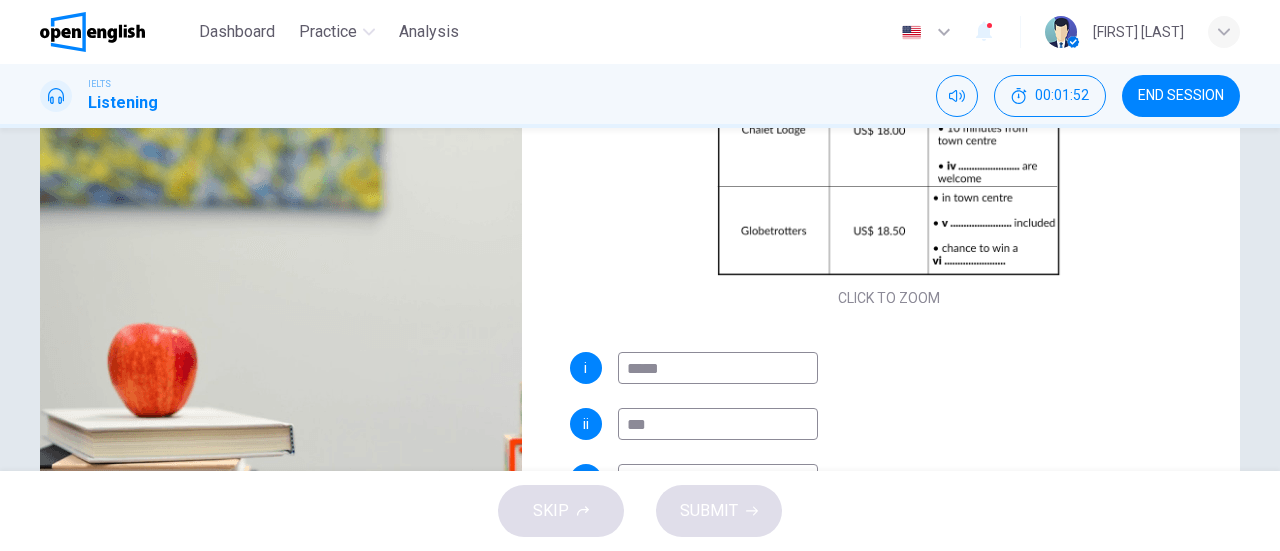 type on "**" 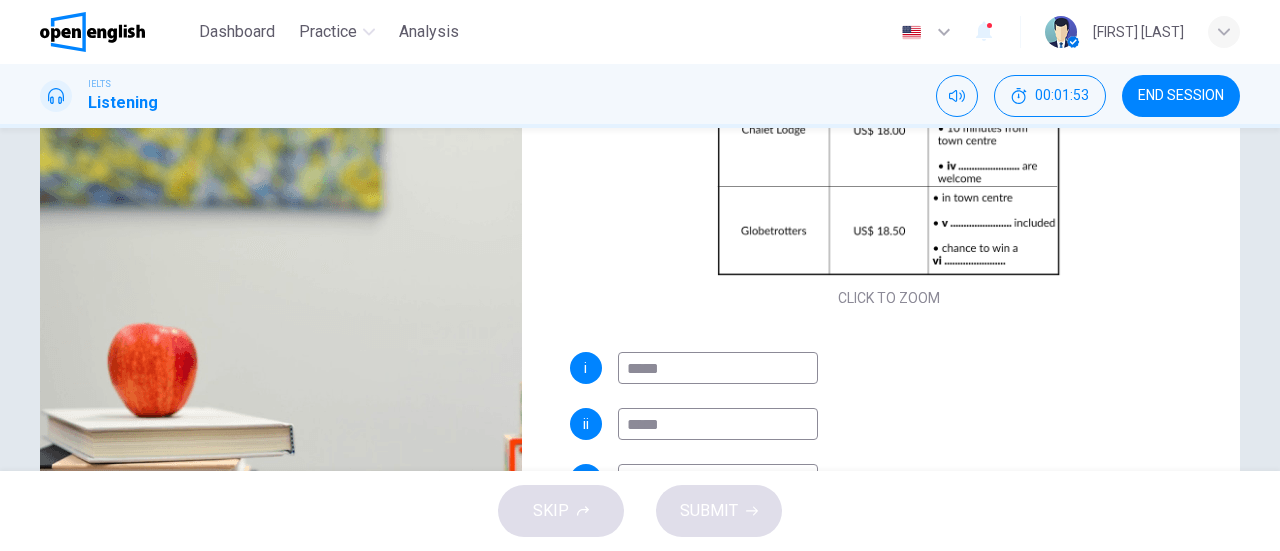 type on "******" 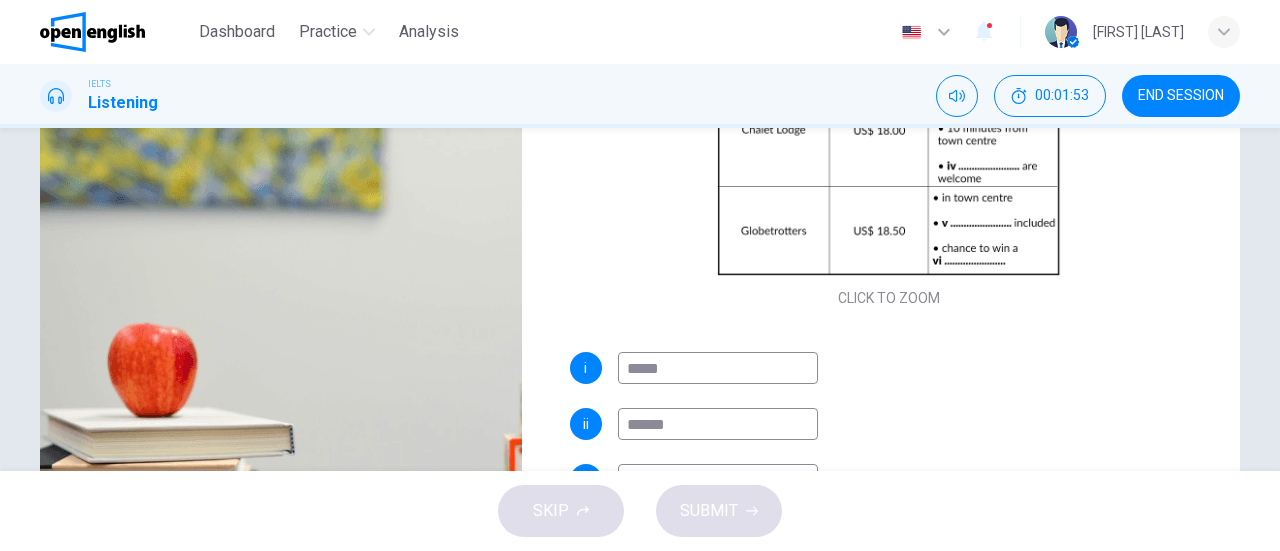 type on "**" 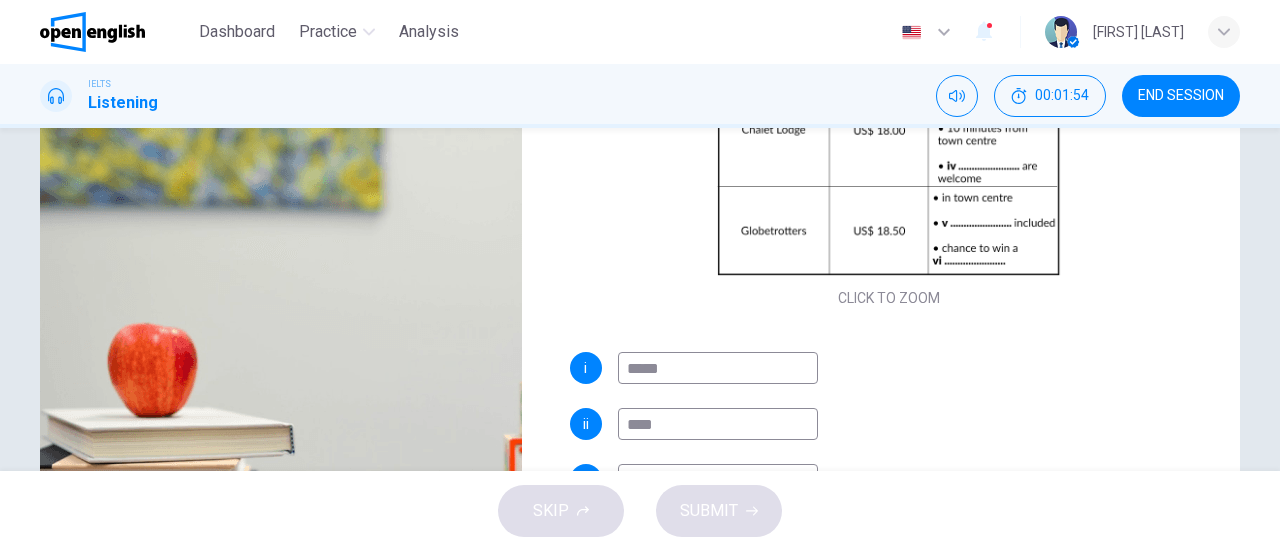 type on "*****" 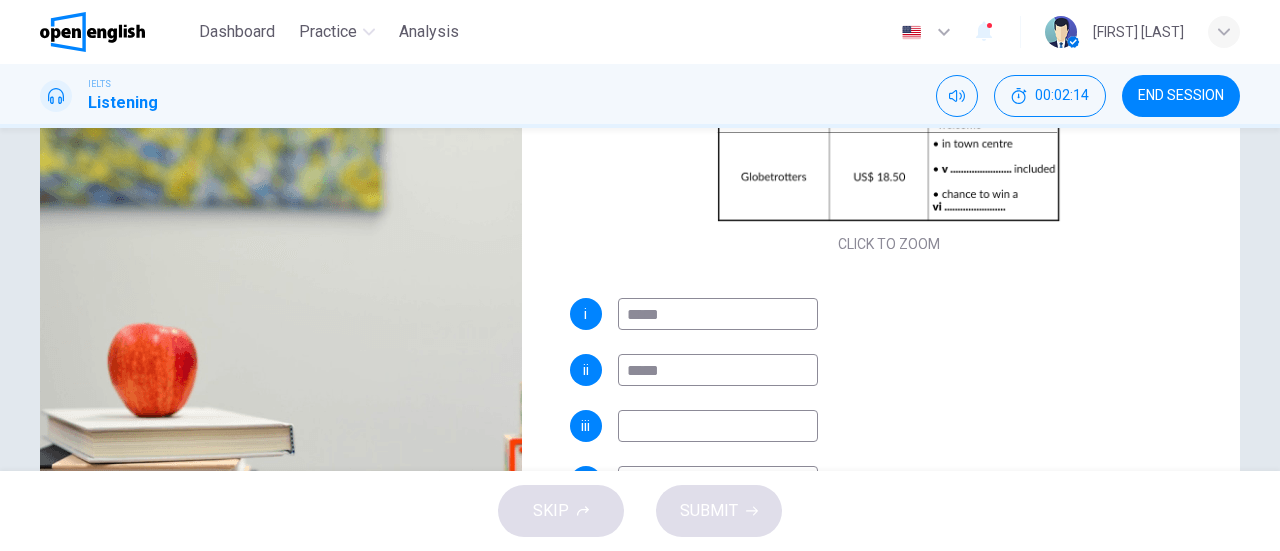 scroll, scrollTop: 248, scrollLeft: 0, axis: vertical 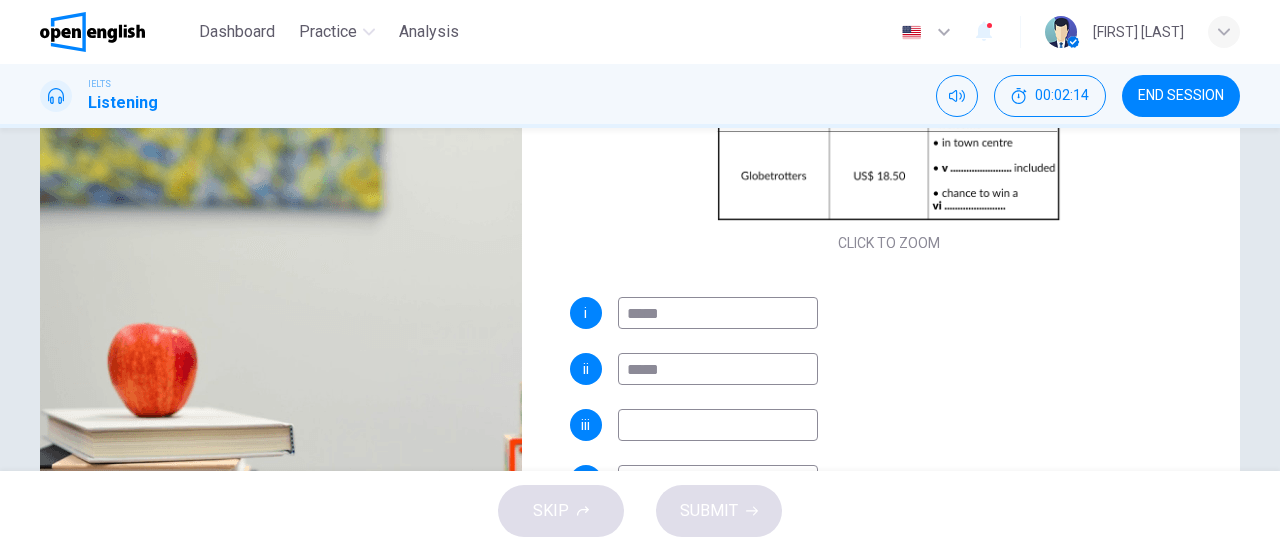 type on "**" 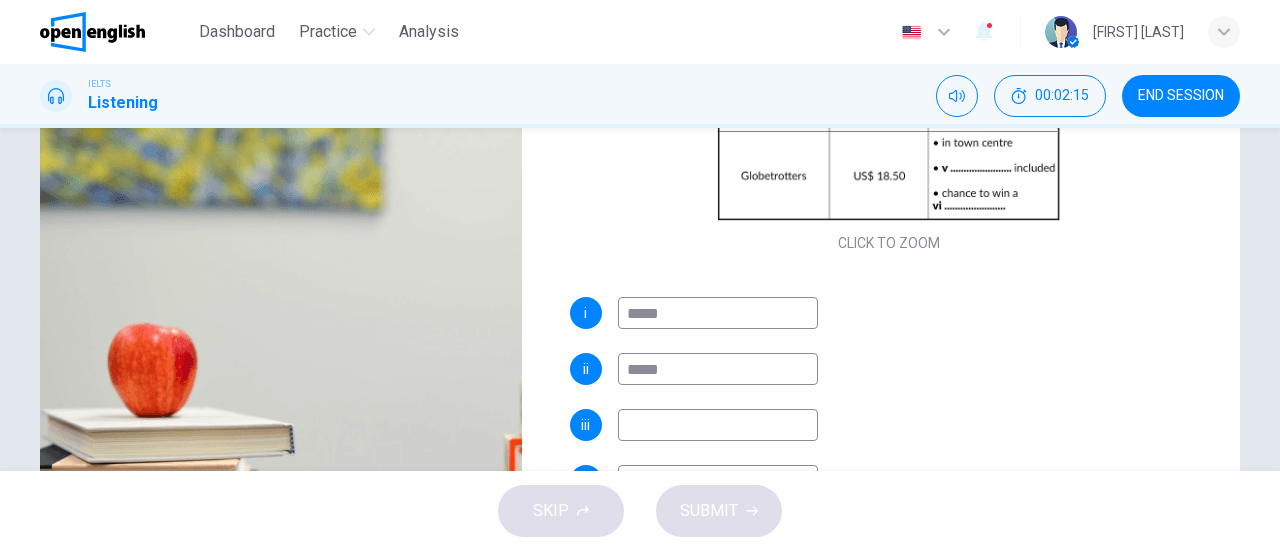 type on "*****" 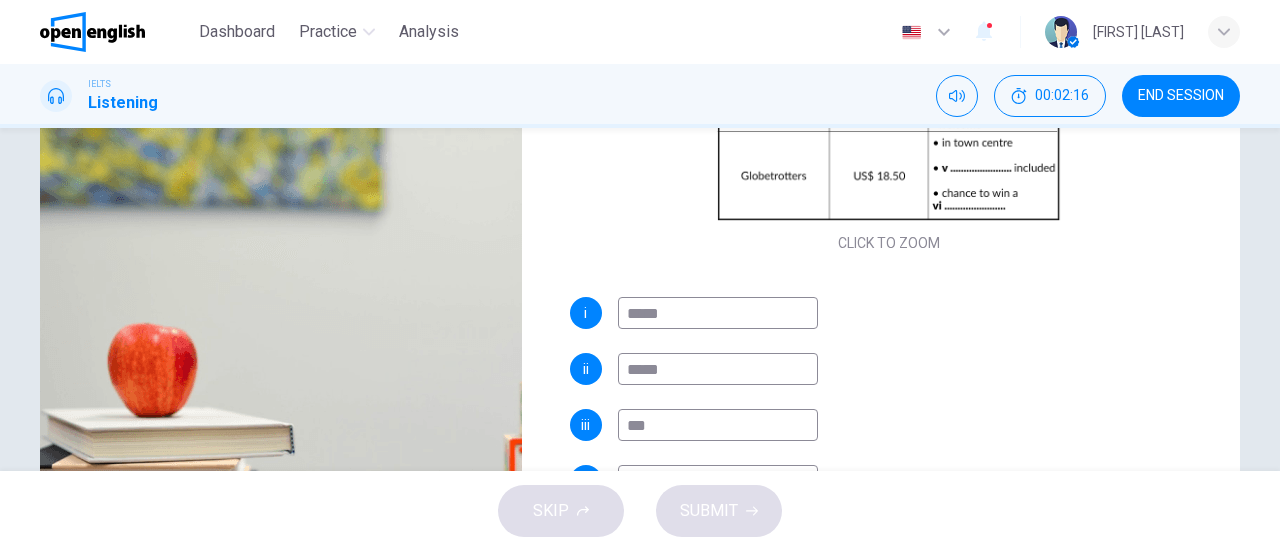 type on "****" 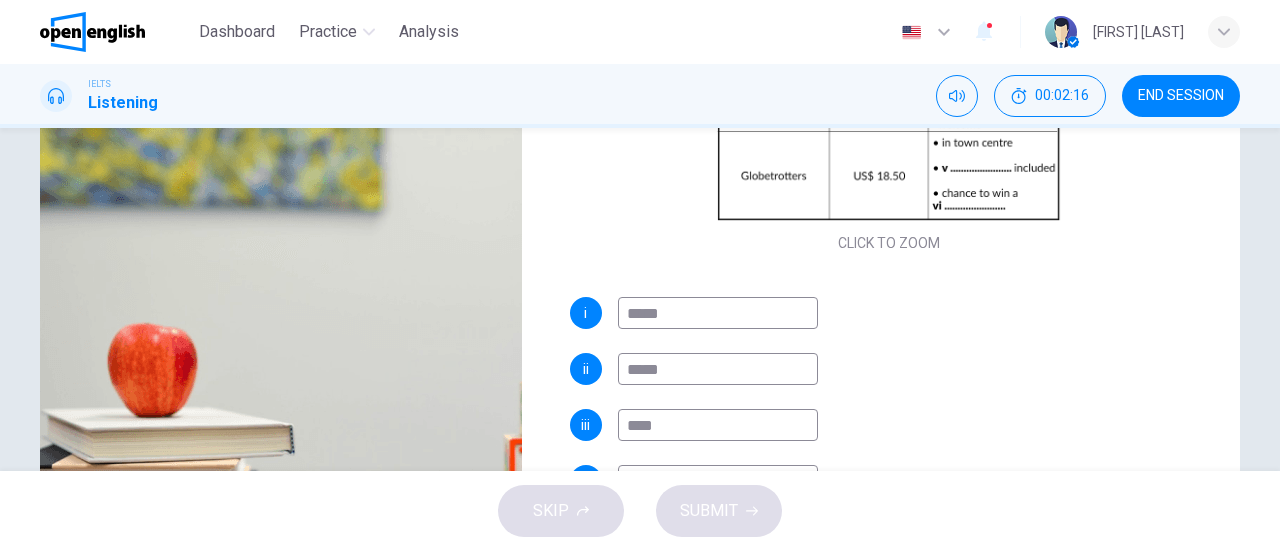 type on "**" 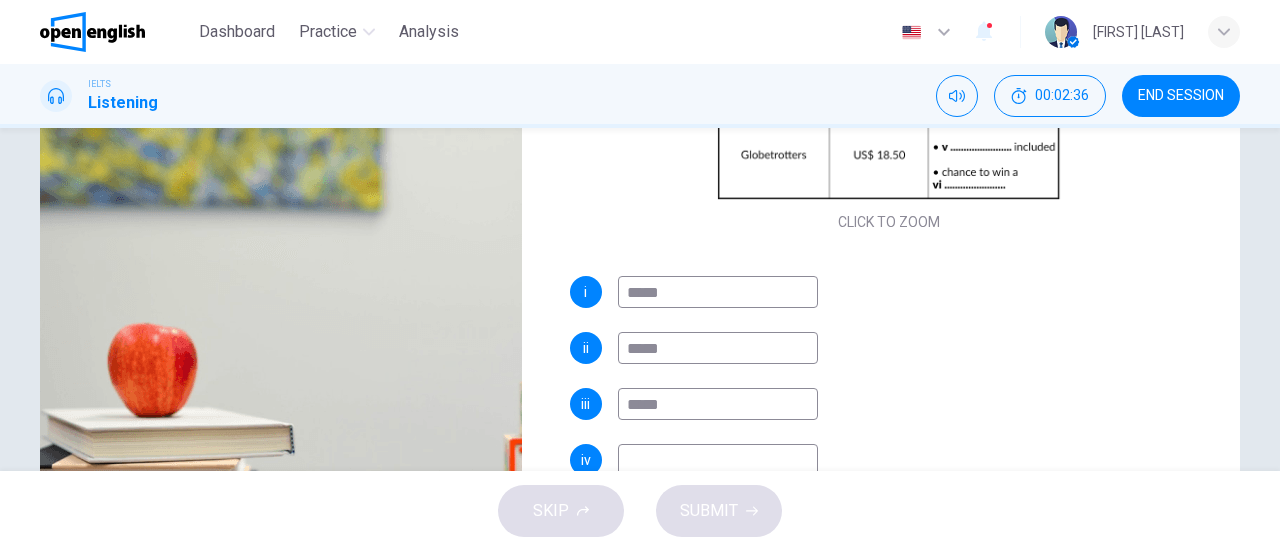 scroll, scrollTop: 286, scrollLeft: 0, axis: vertical 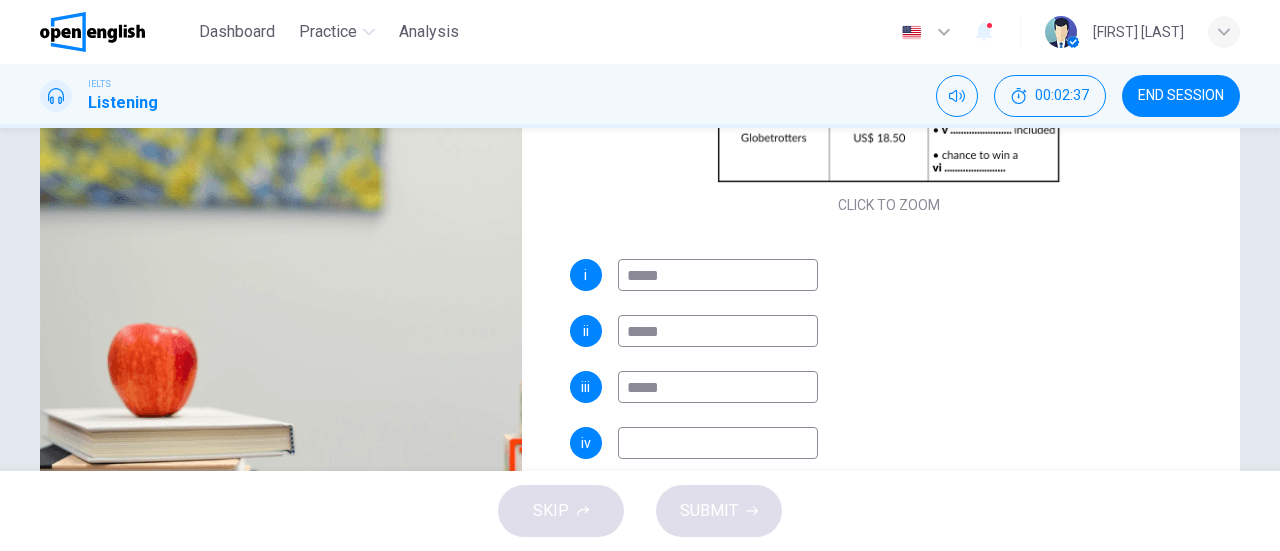 type on "**" 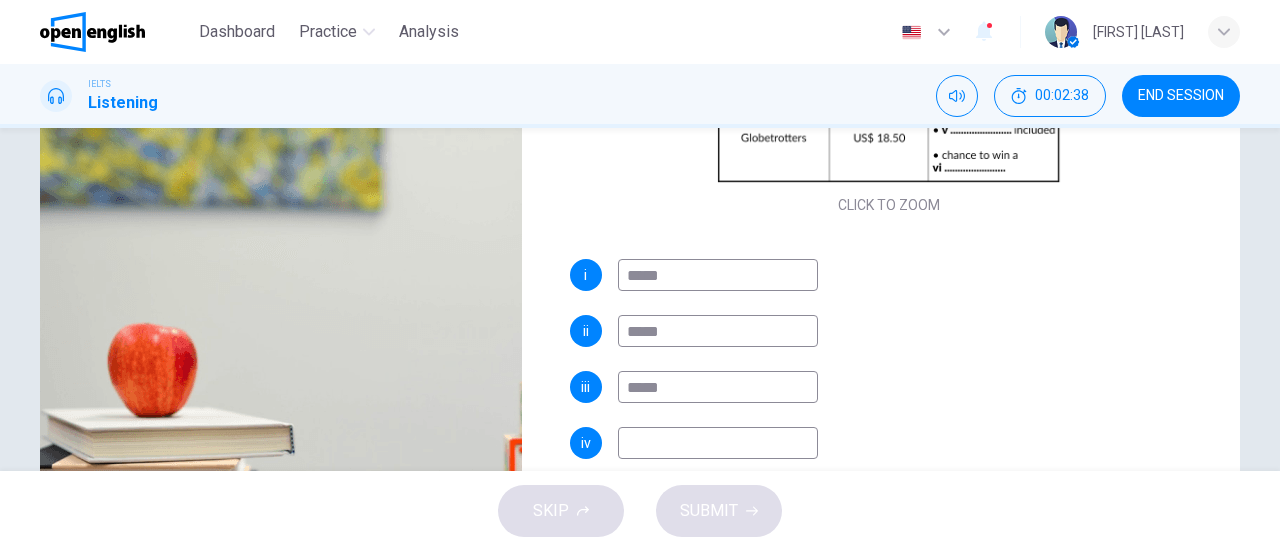 click at bounding box center (718, 443) 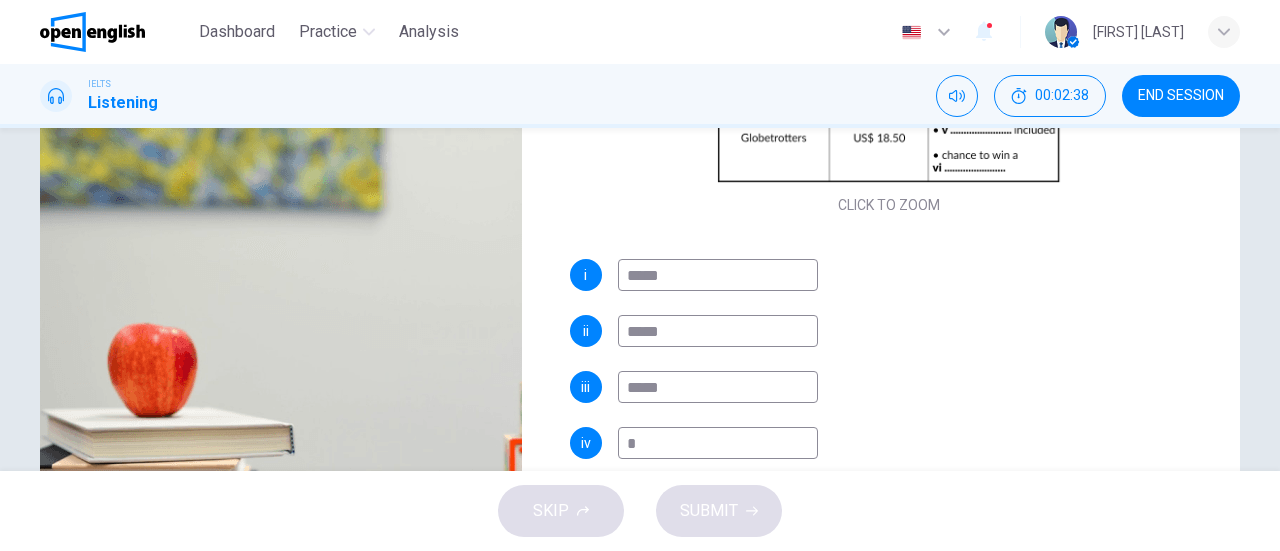 type on "**" 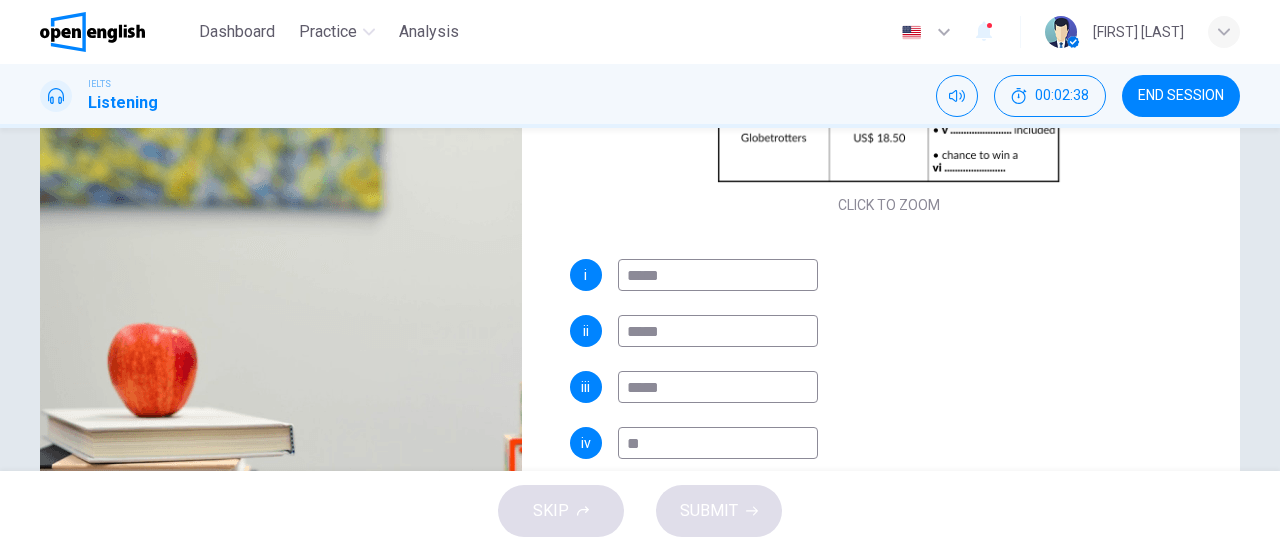 type on "**" 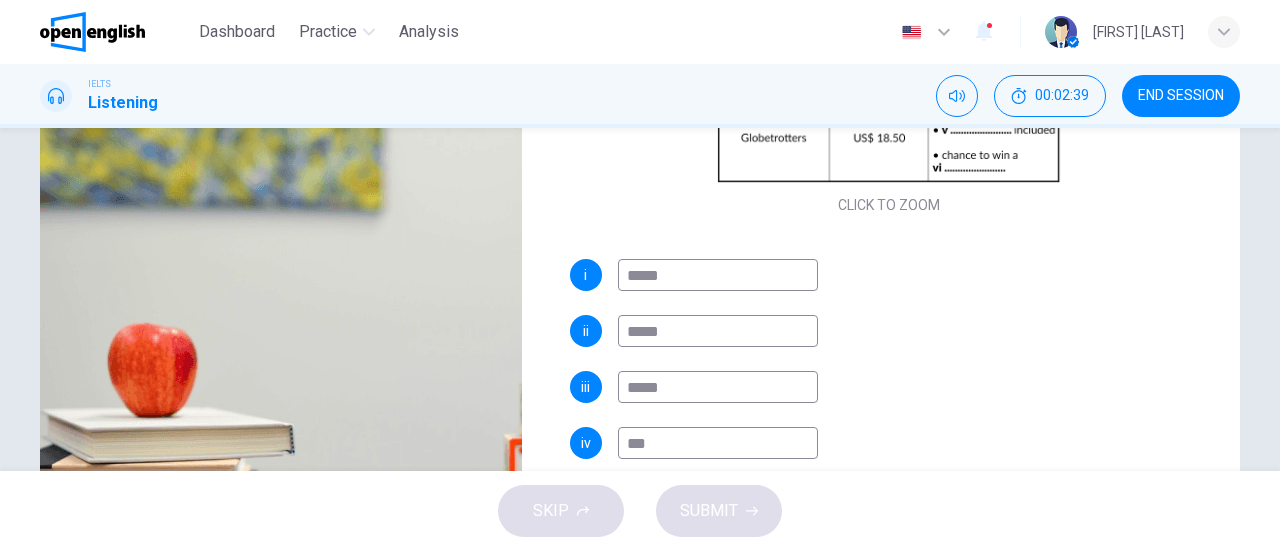 type on "**" 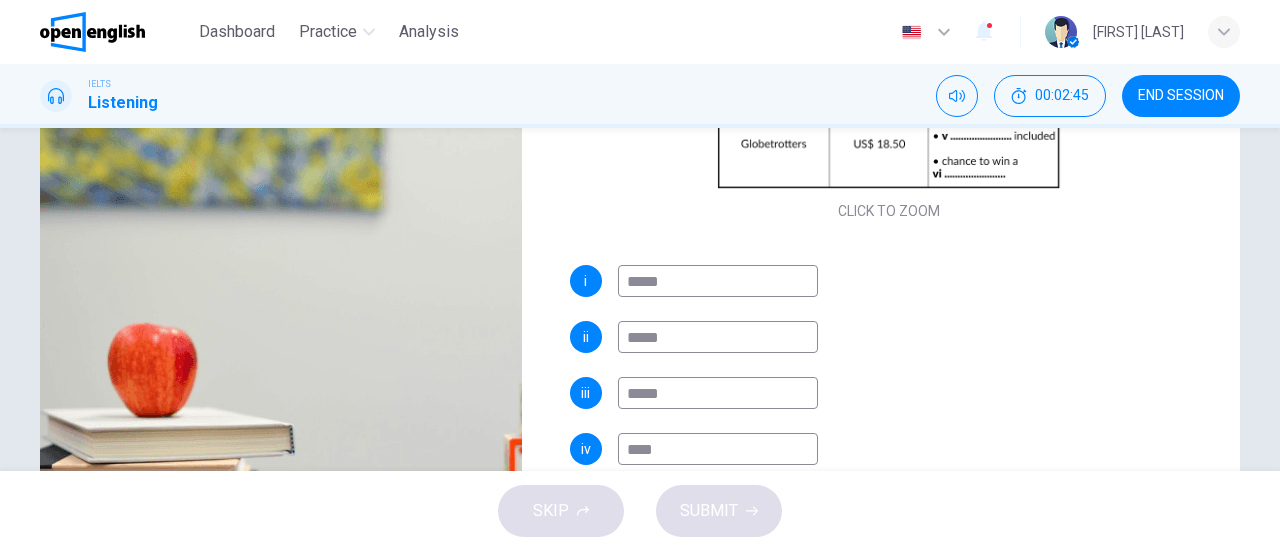 scroll, scrollTop: 286, scrollLeft: 0, axis: vertical 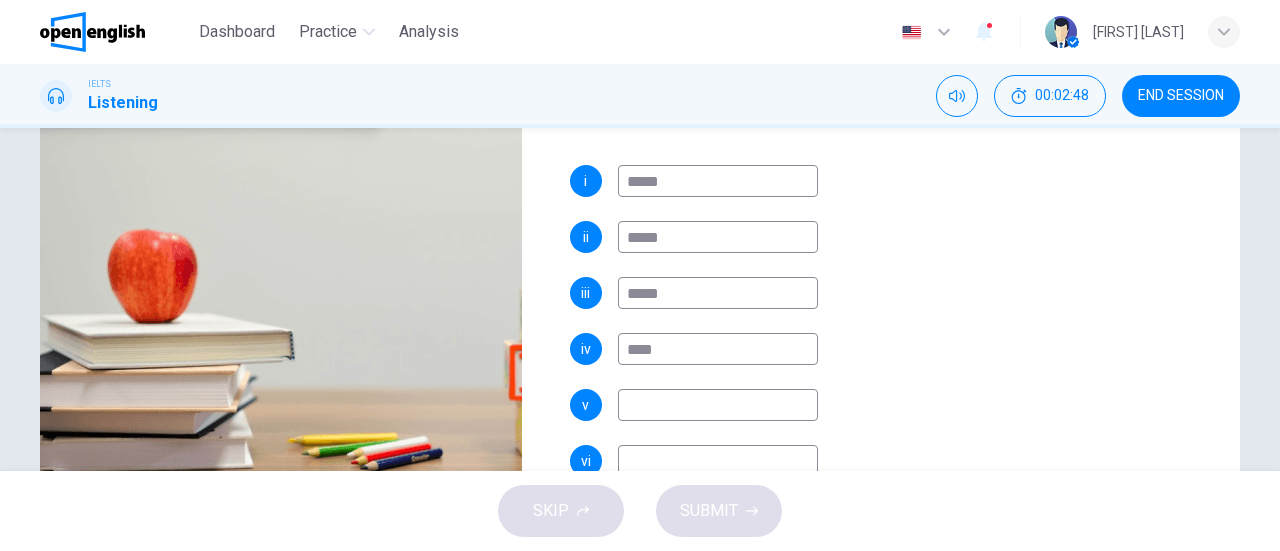 type on "**" 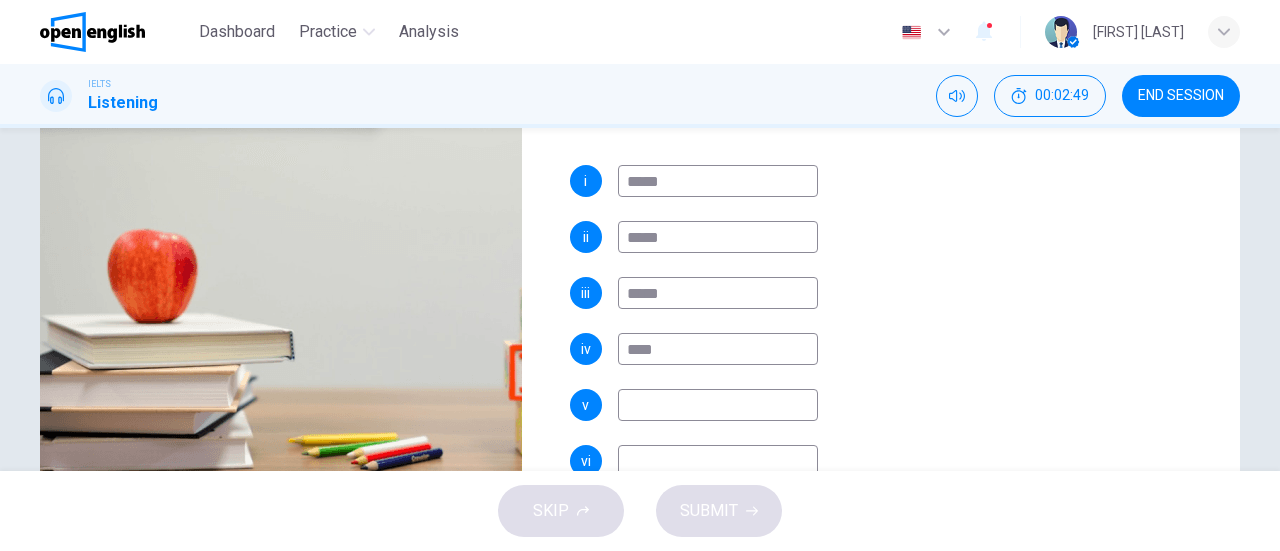 click at bounding box center (718, 405) 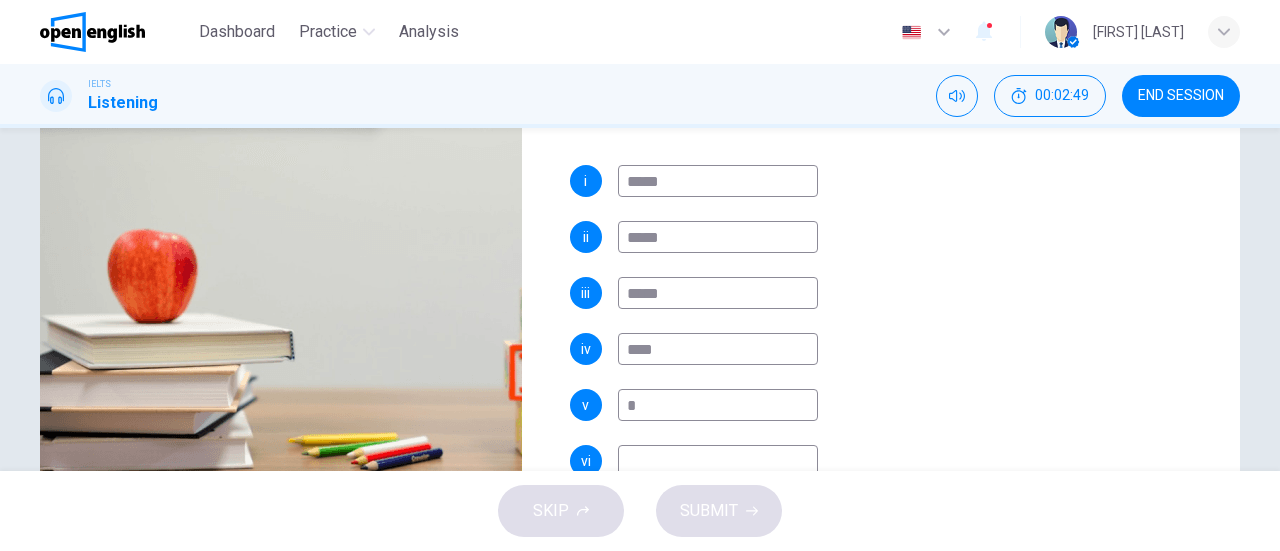type on "**" 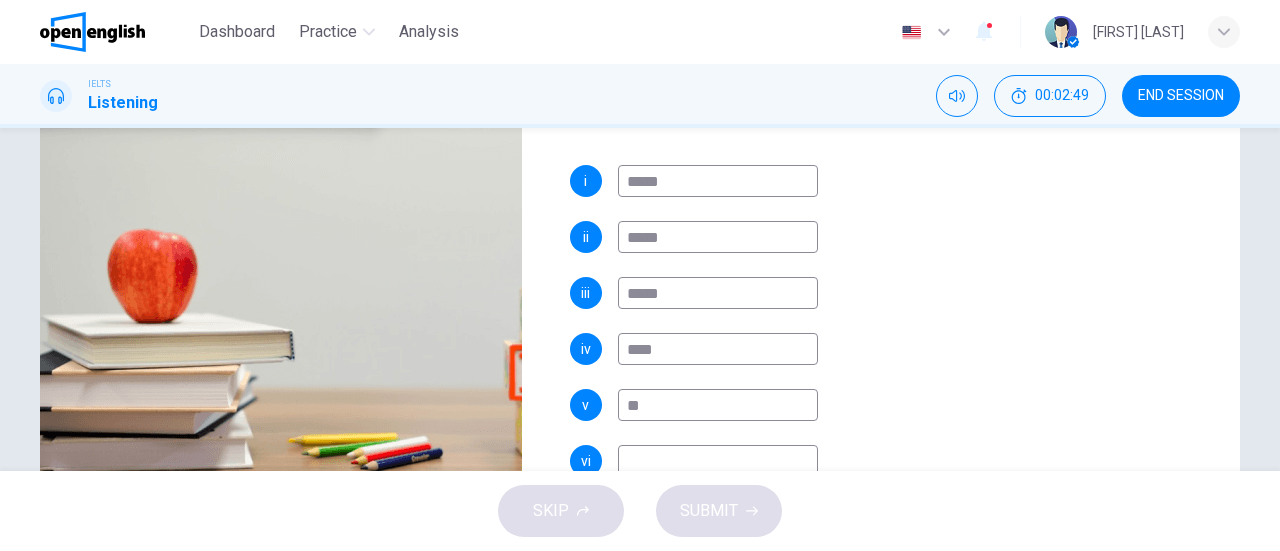 type on "**" 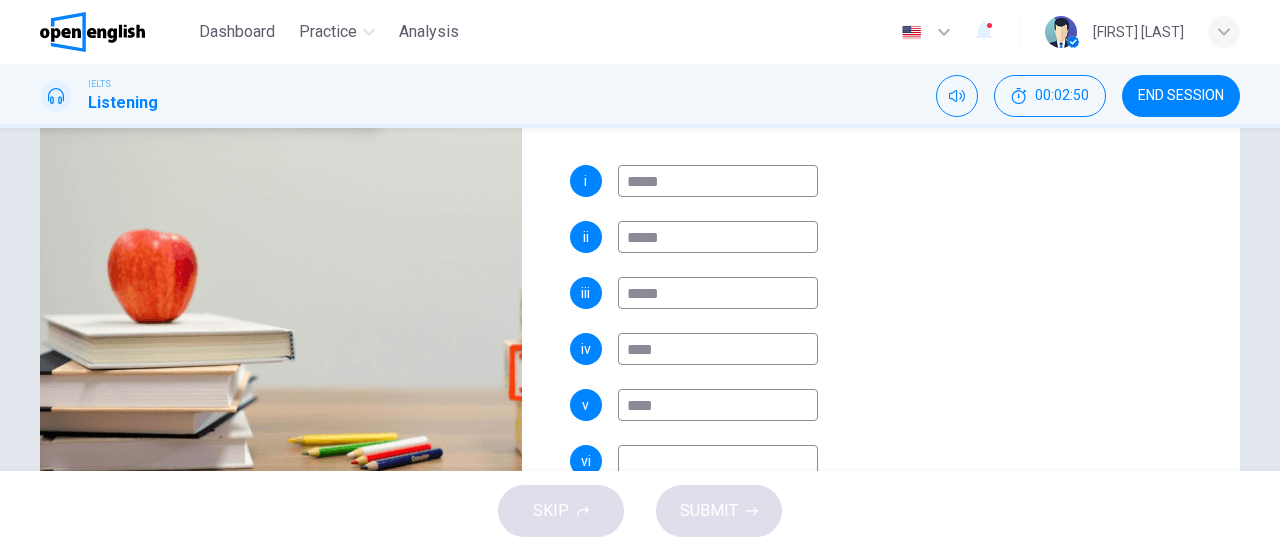 type on "*****" 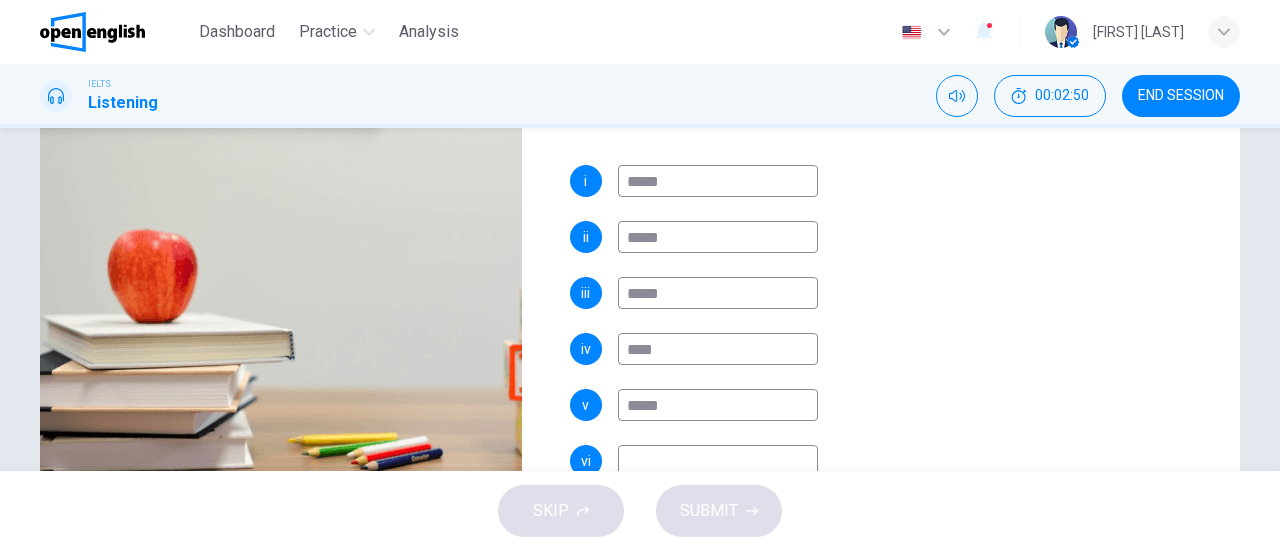 type on "**" 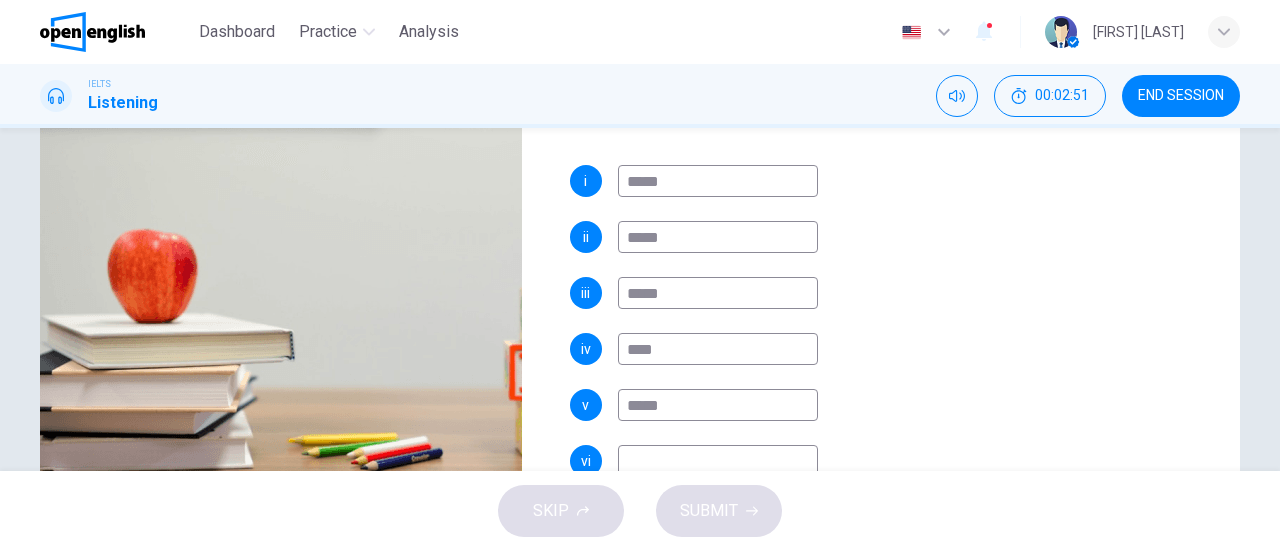 type on "******" 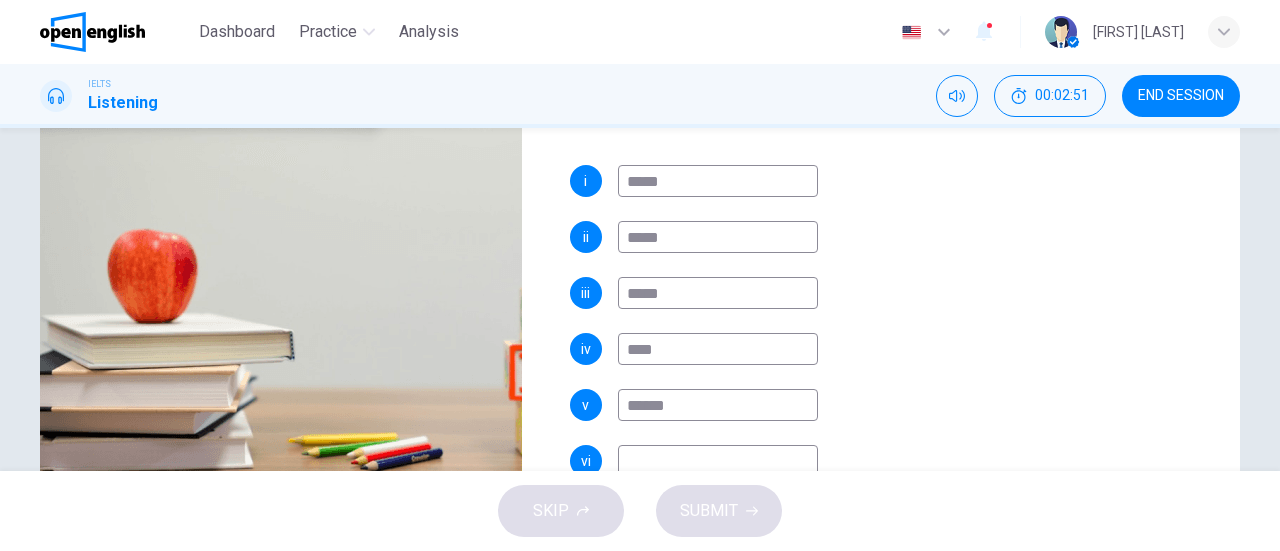 type on "**" 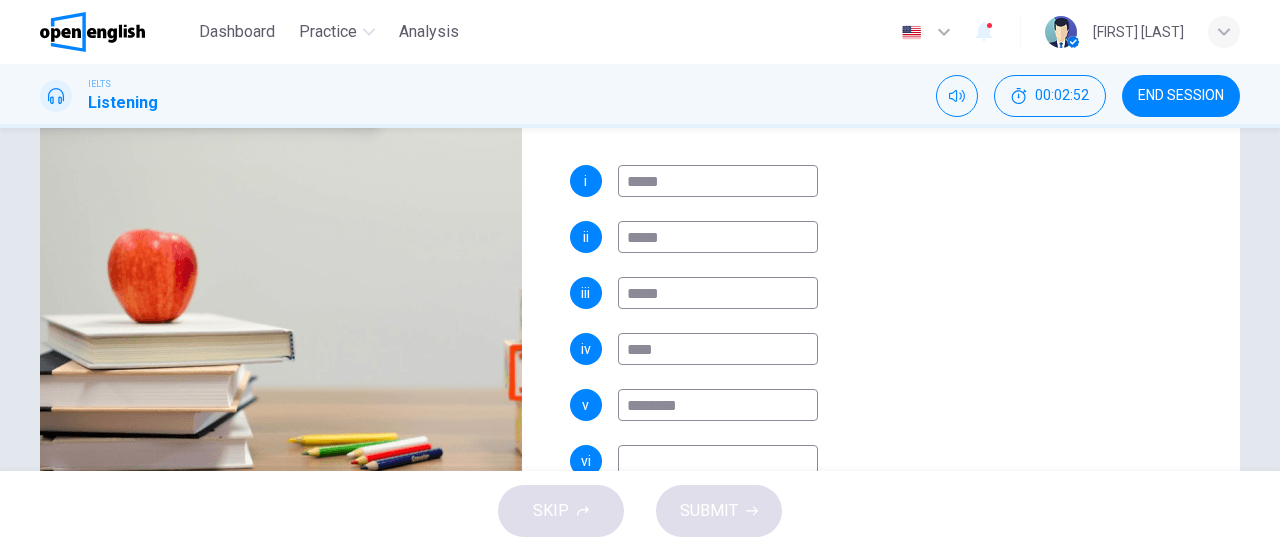 type on "*********" 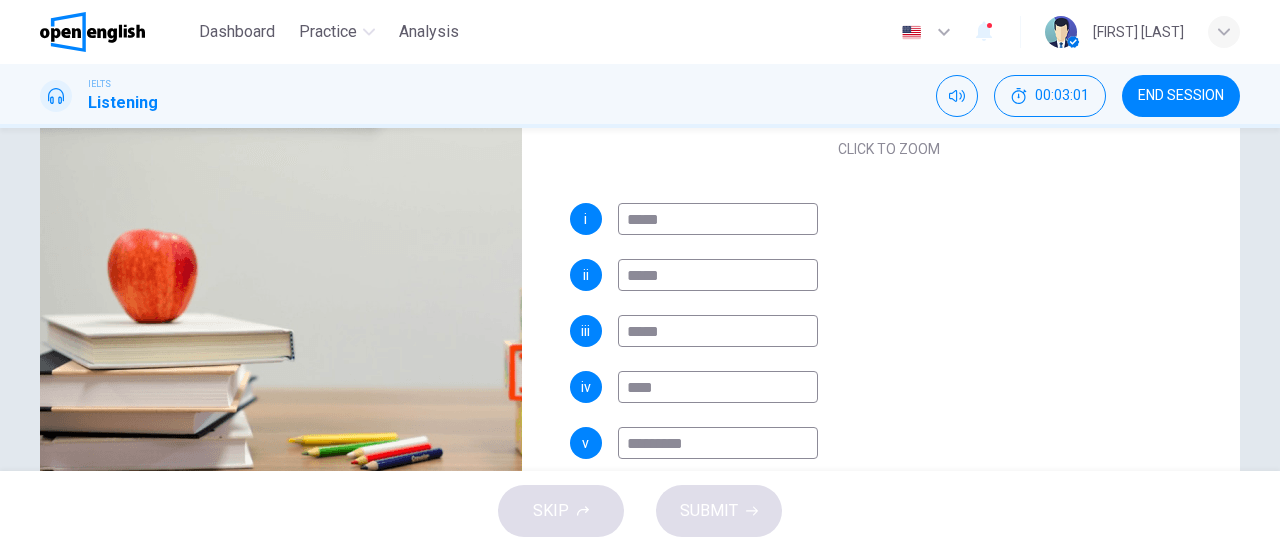 scroll, scrollTop: 286, scrollLeft: 0, axis: vertical 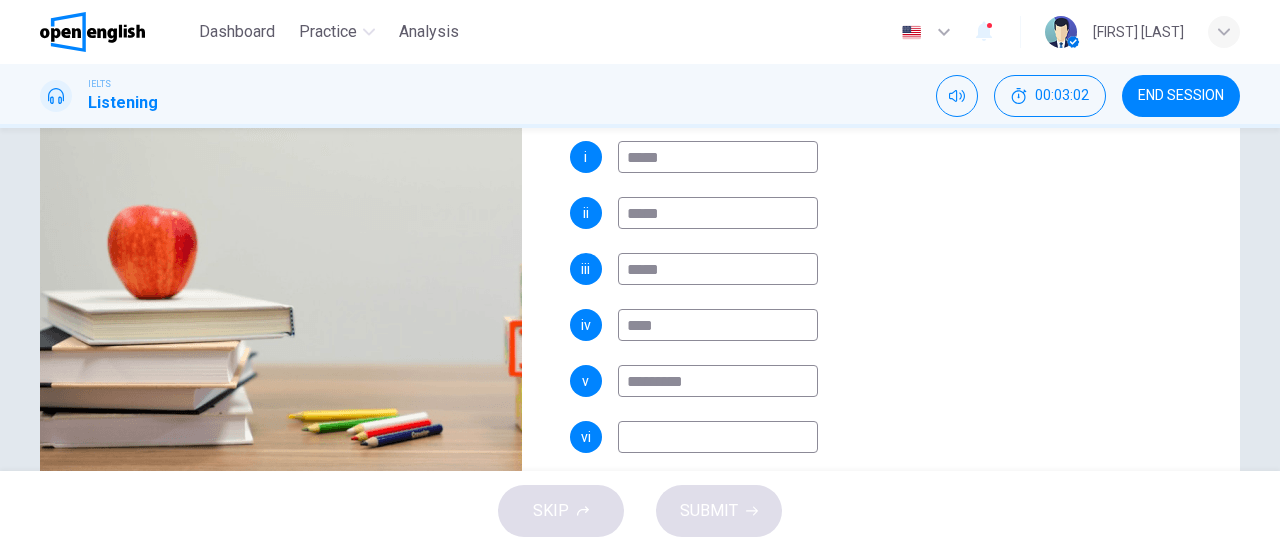 type on "**" 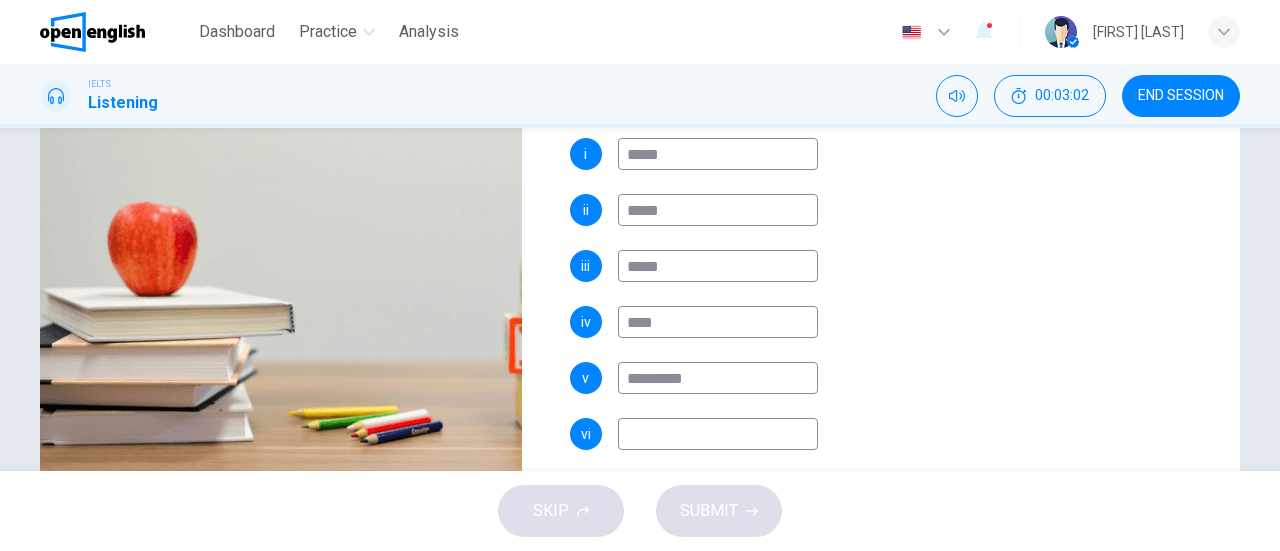 scroll, scrollTop: 377, scrollLeft: 0, axis: vertical 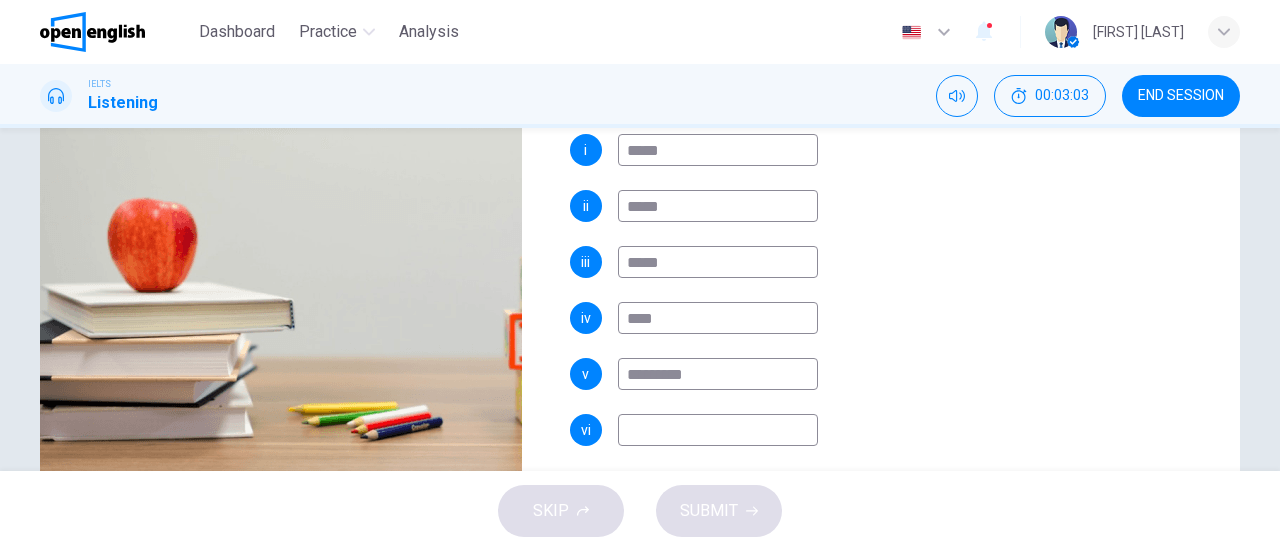 type on "*********" 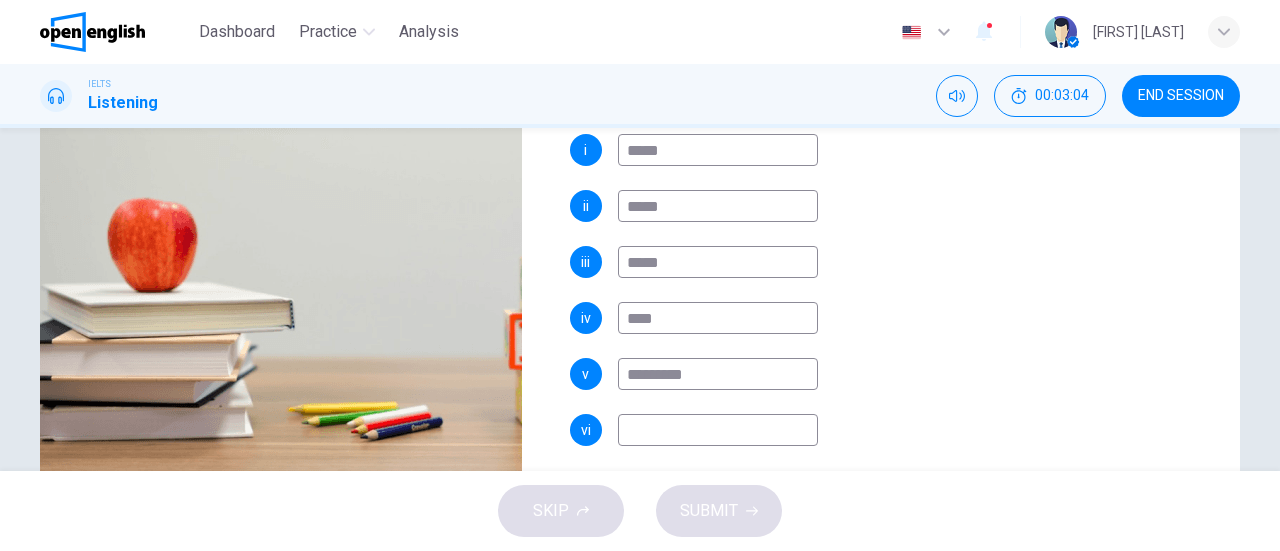 type on "*" 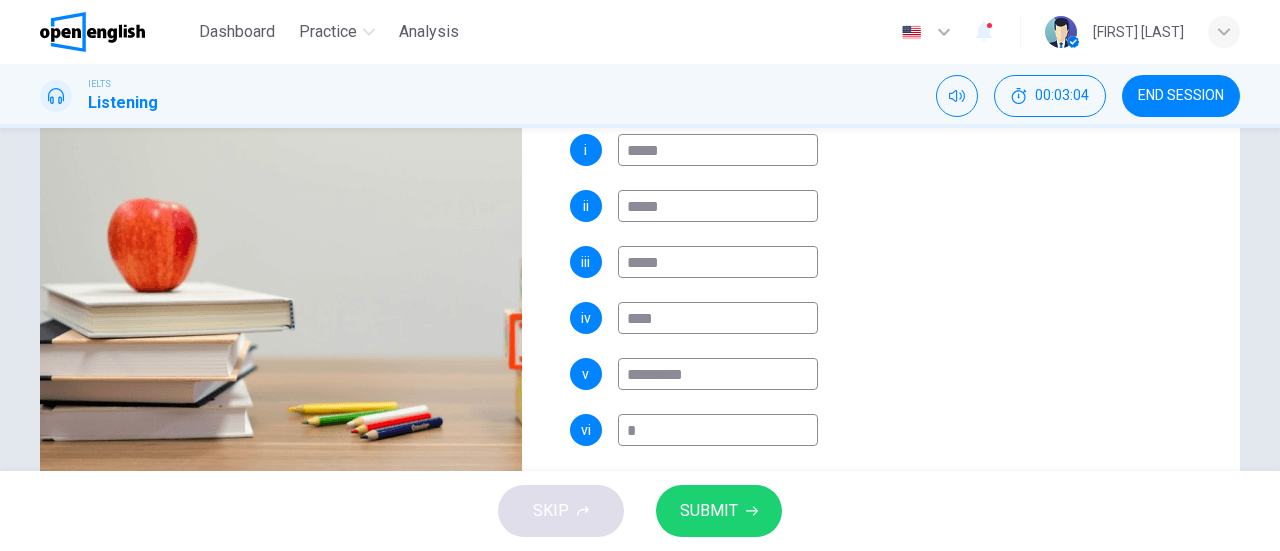 type on "**" 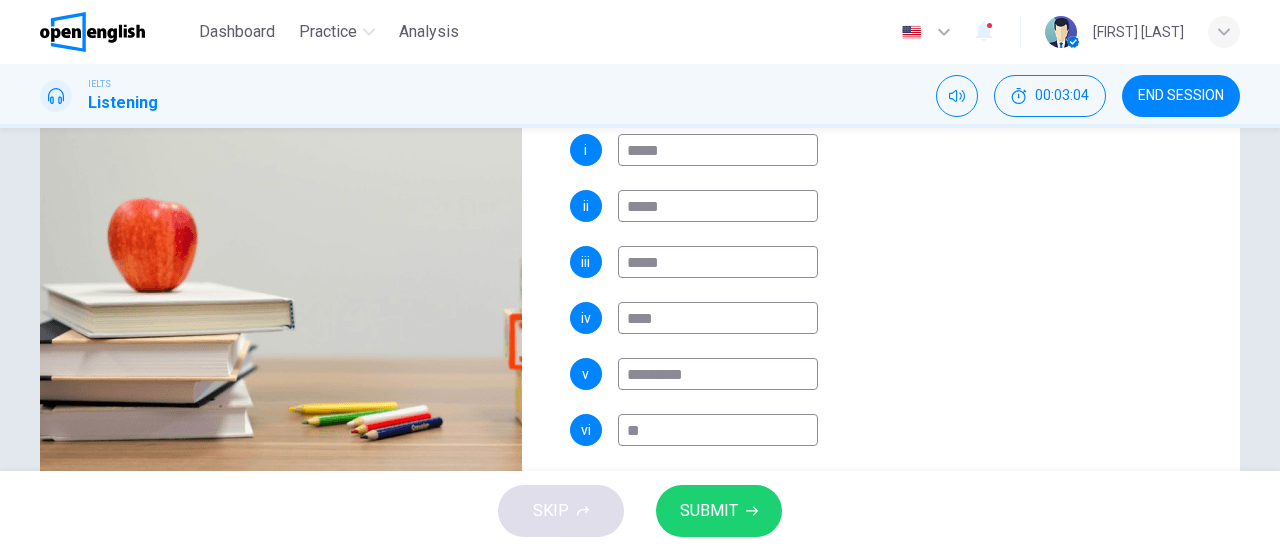 type on "**" 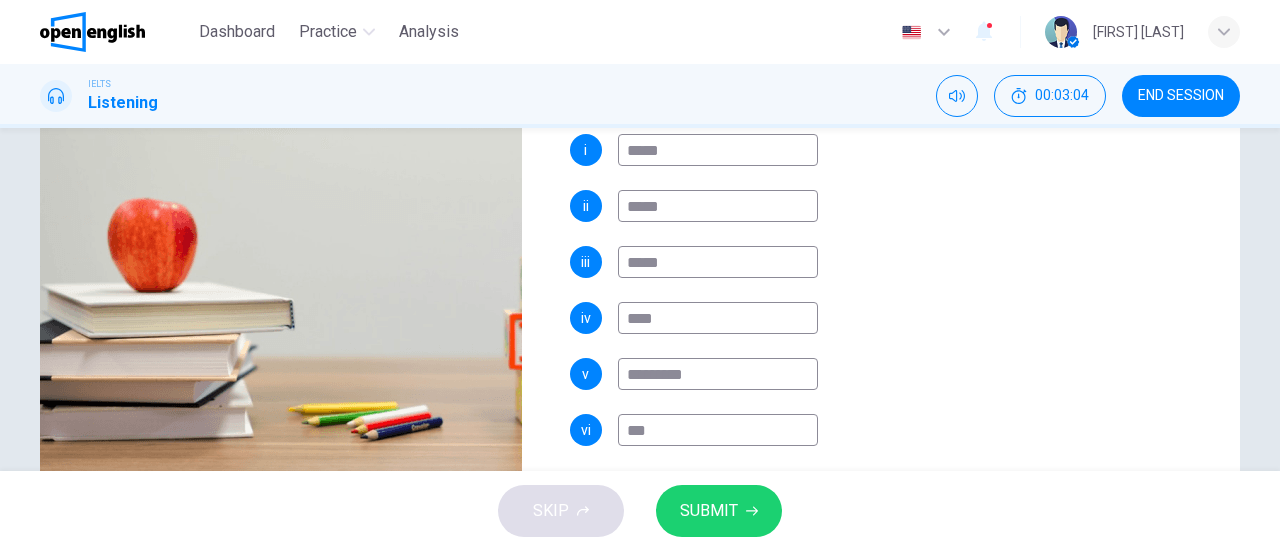 type on "**" 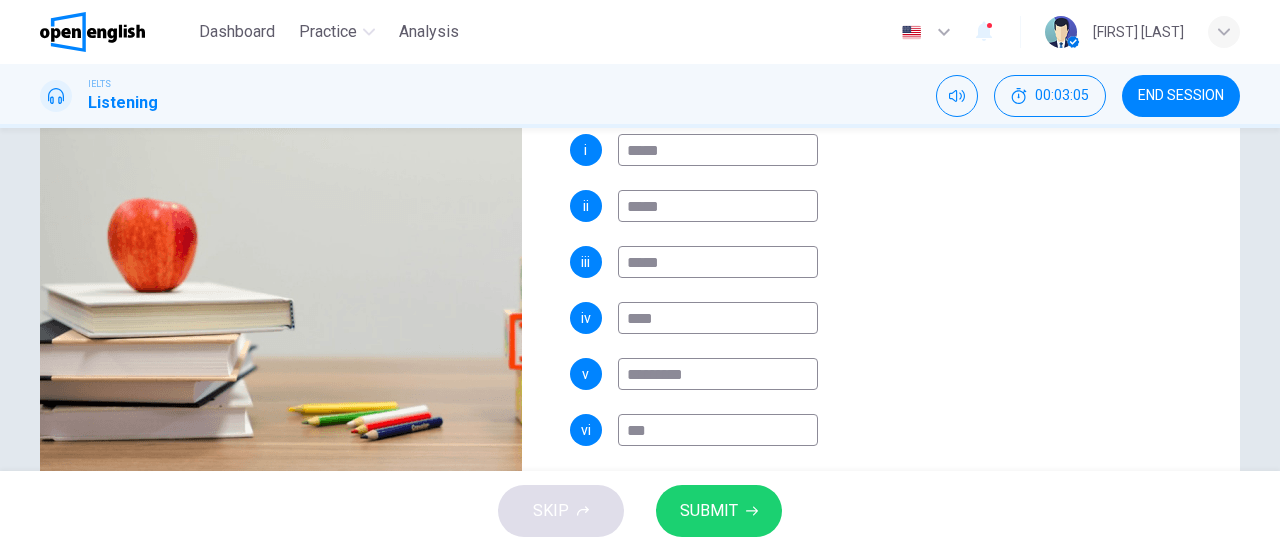 type on "****" 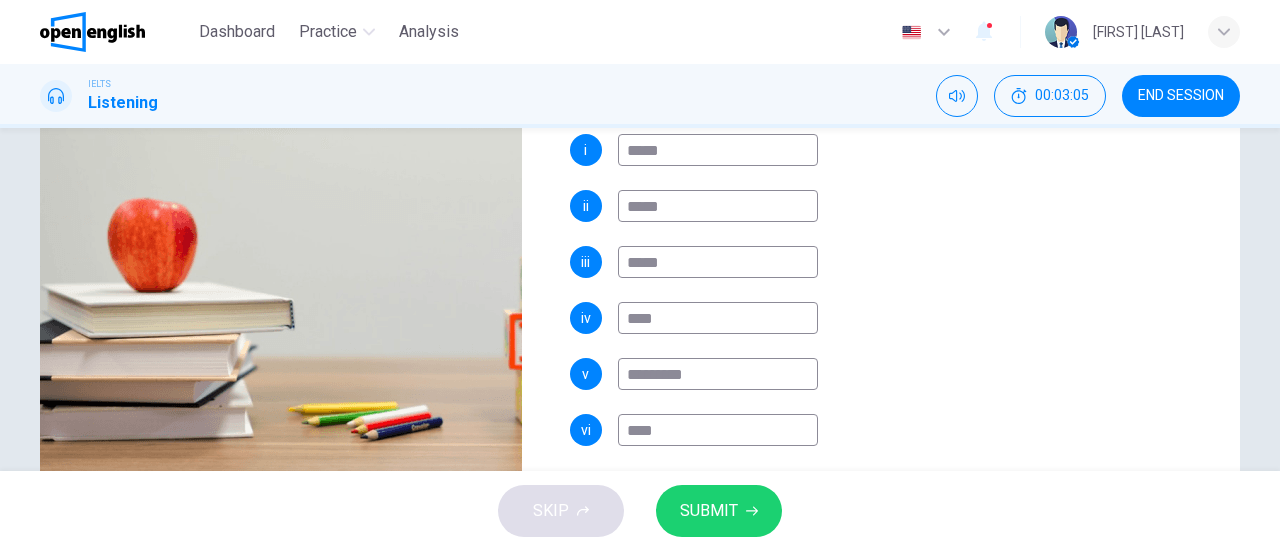 type on "**" 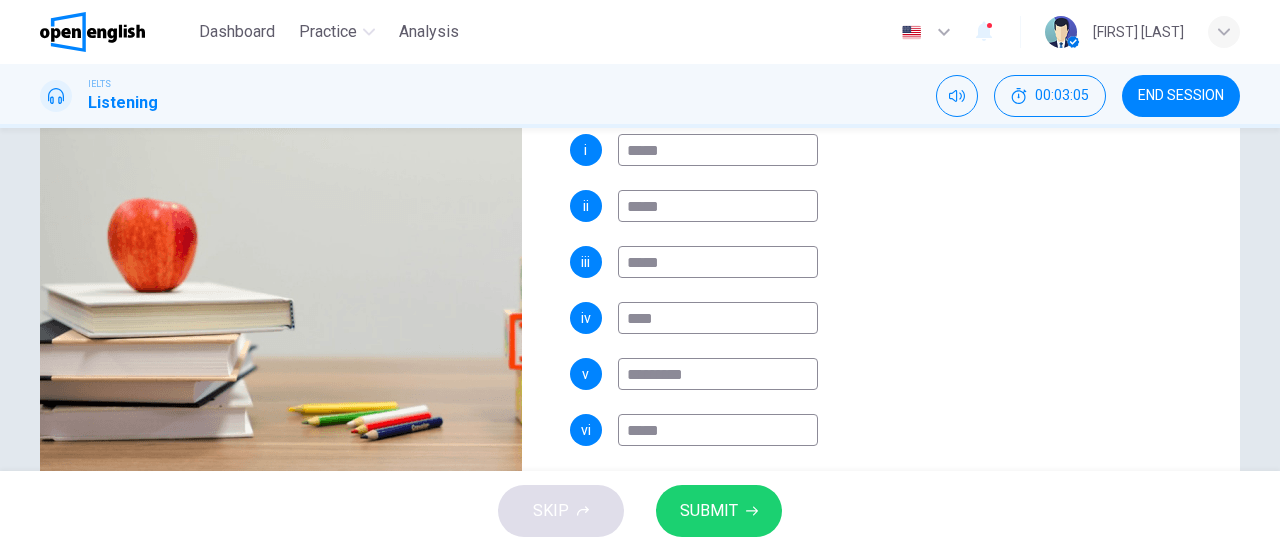 type on "**" 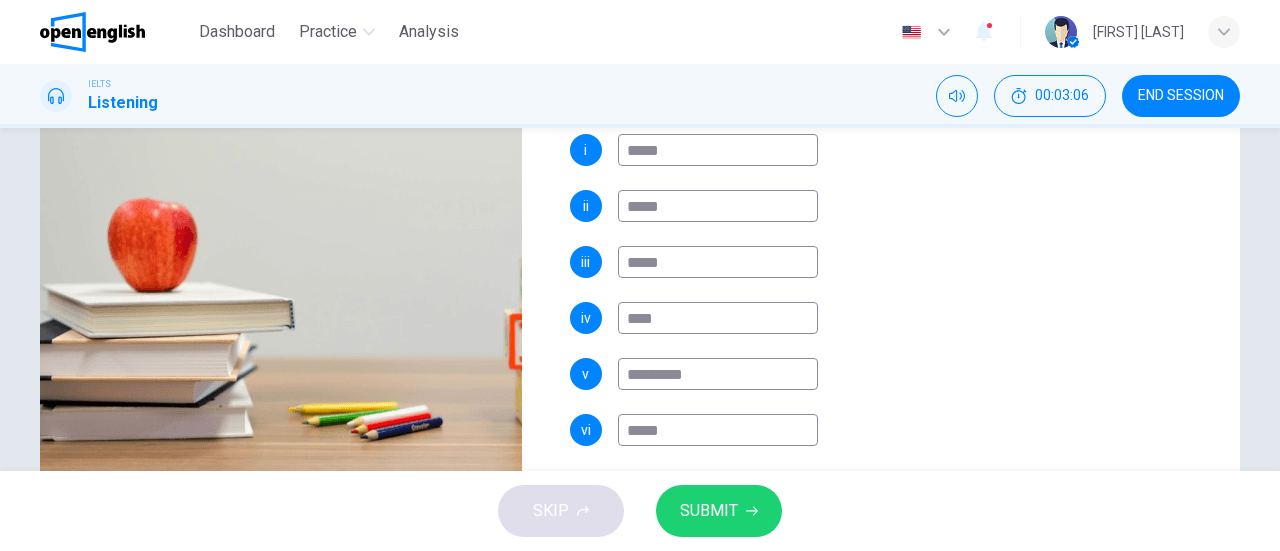 type on "******" 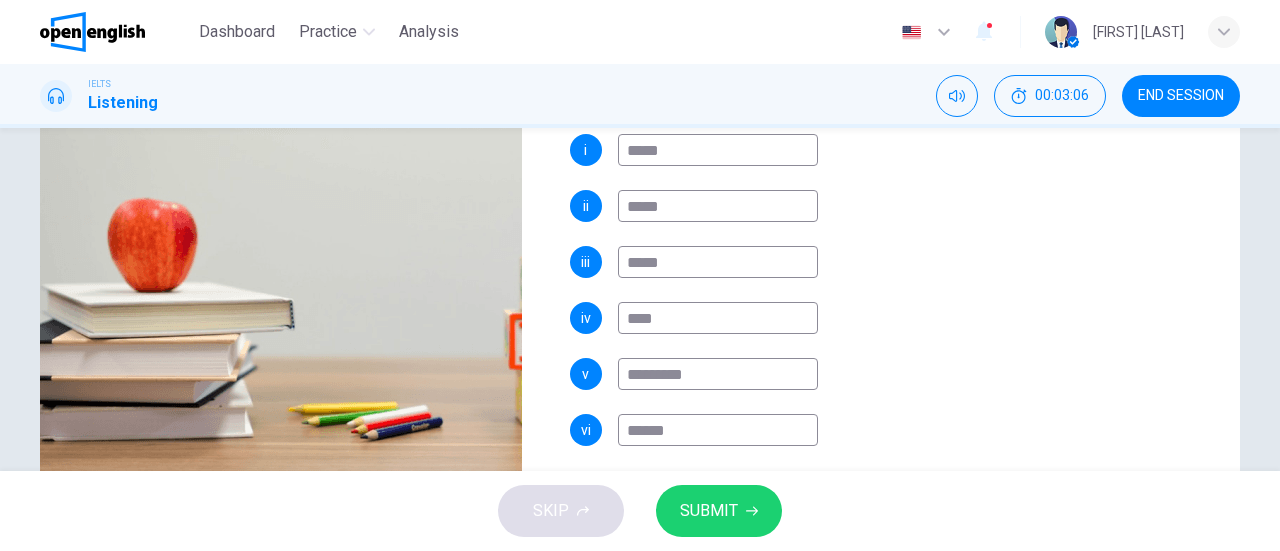 type on "**" 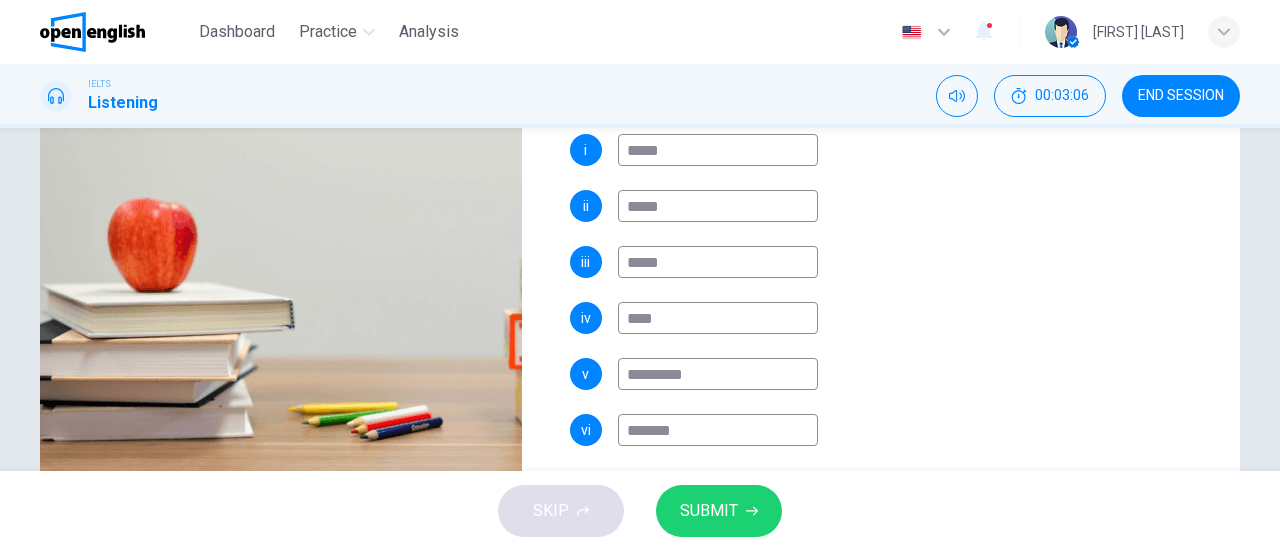 type on "**" 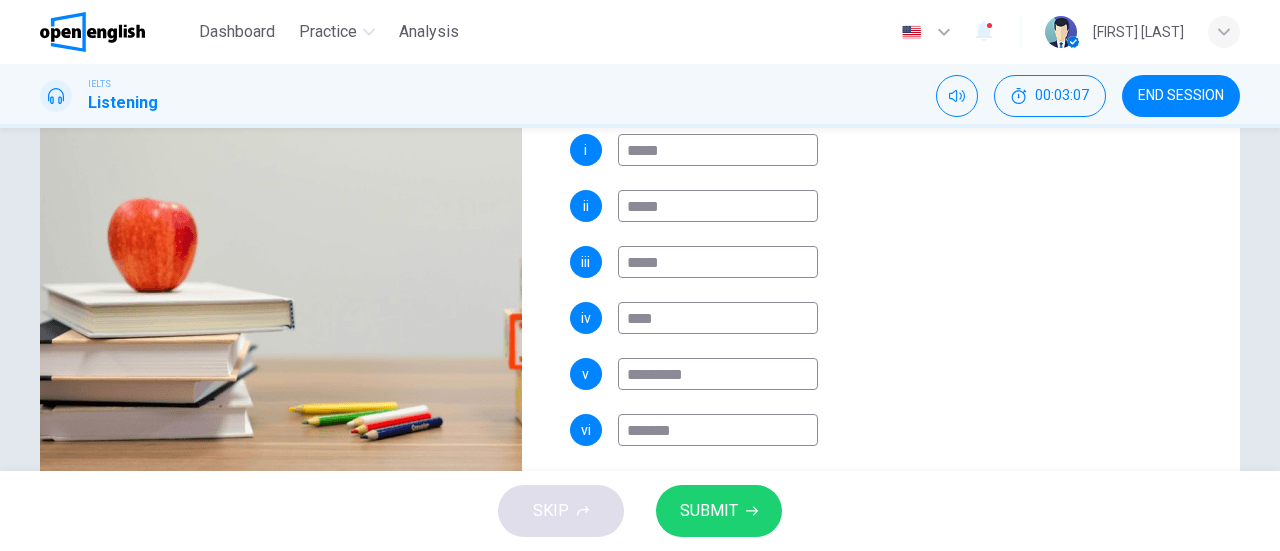 type on "********" 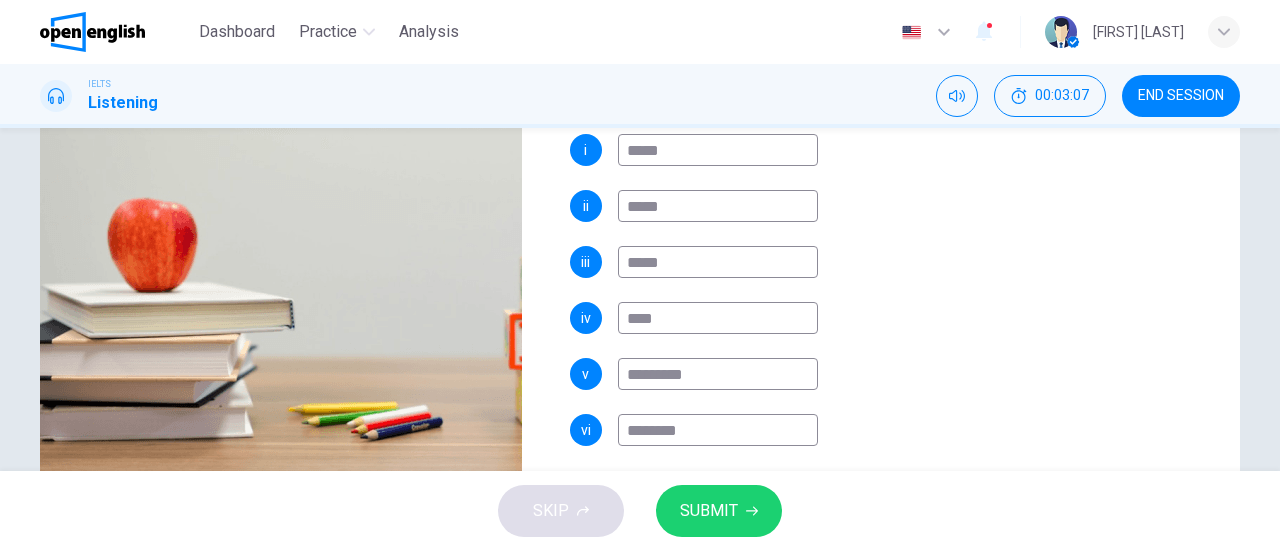 type on "**" 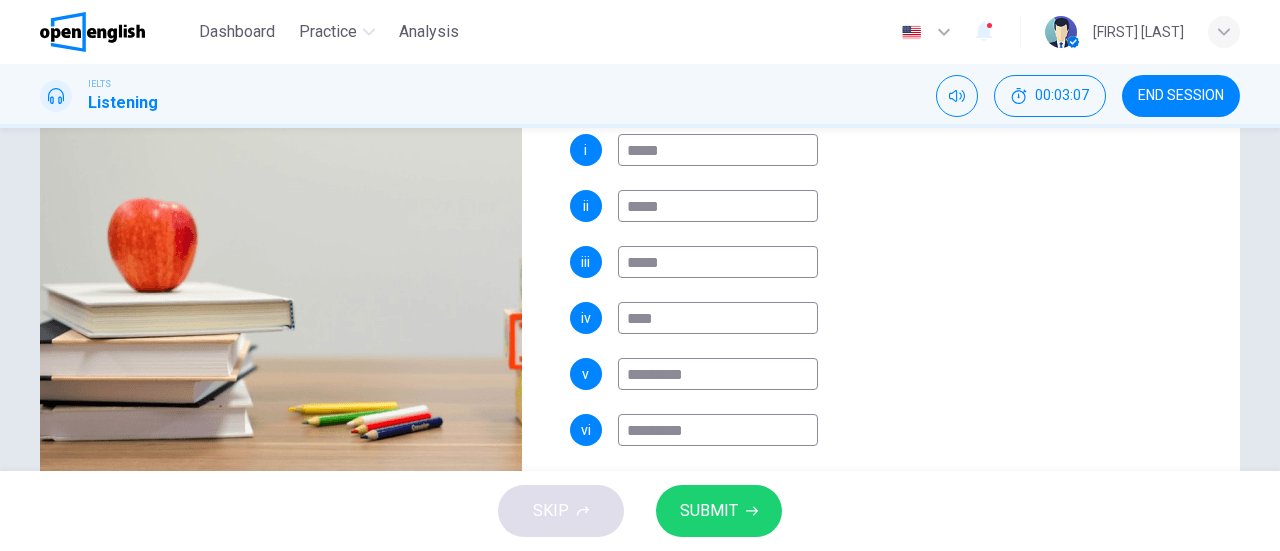 type on "**" 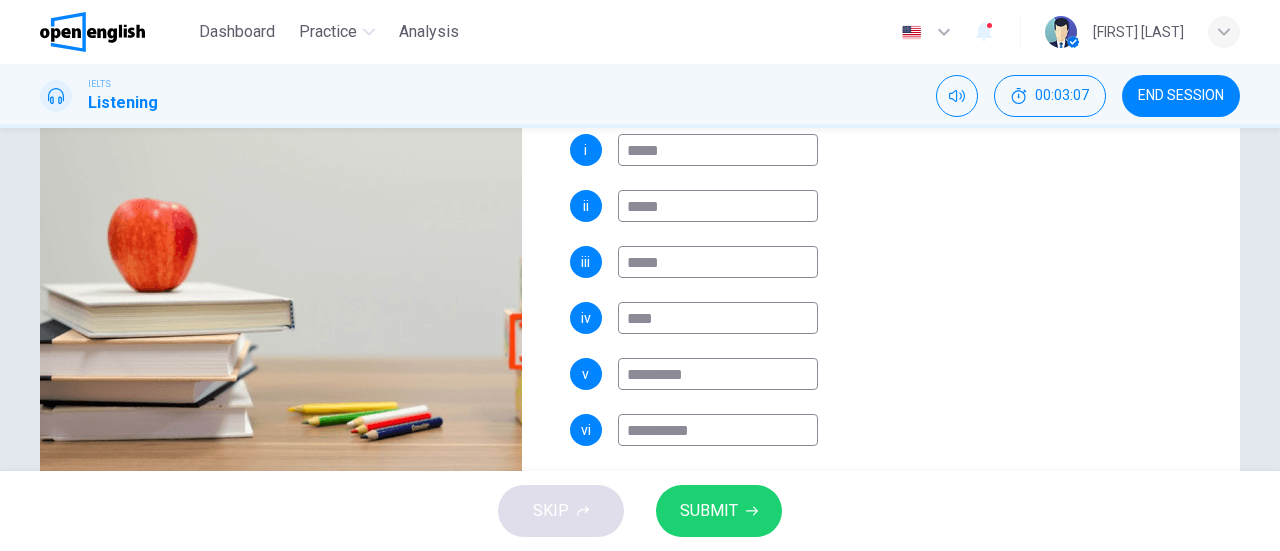 type on "**********" 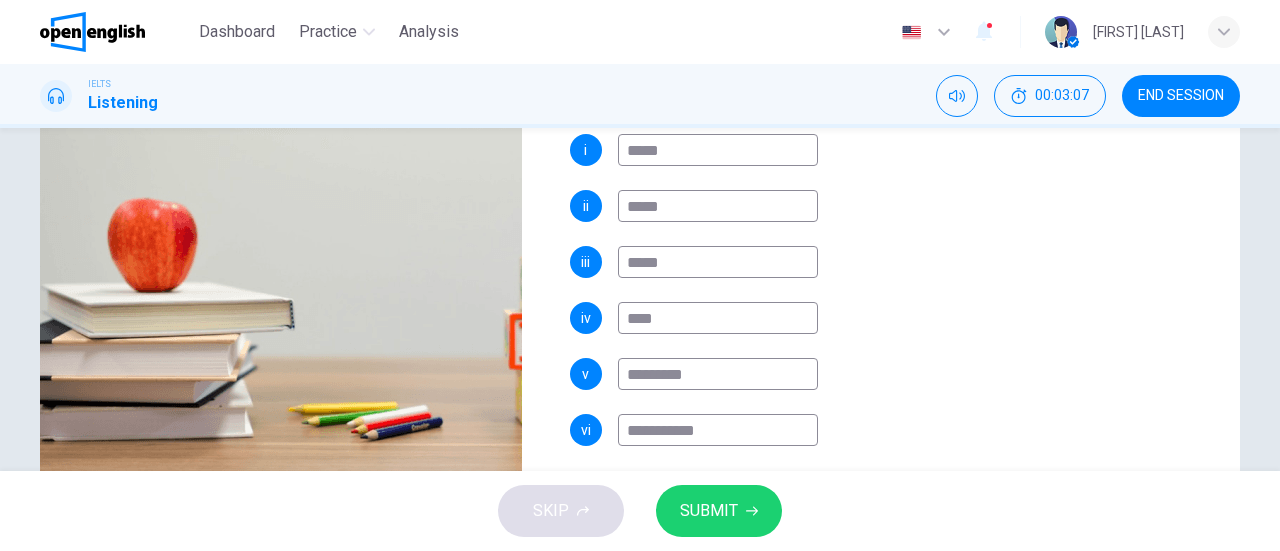 type on "**" 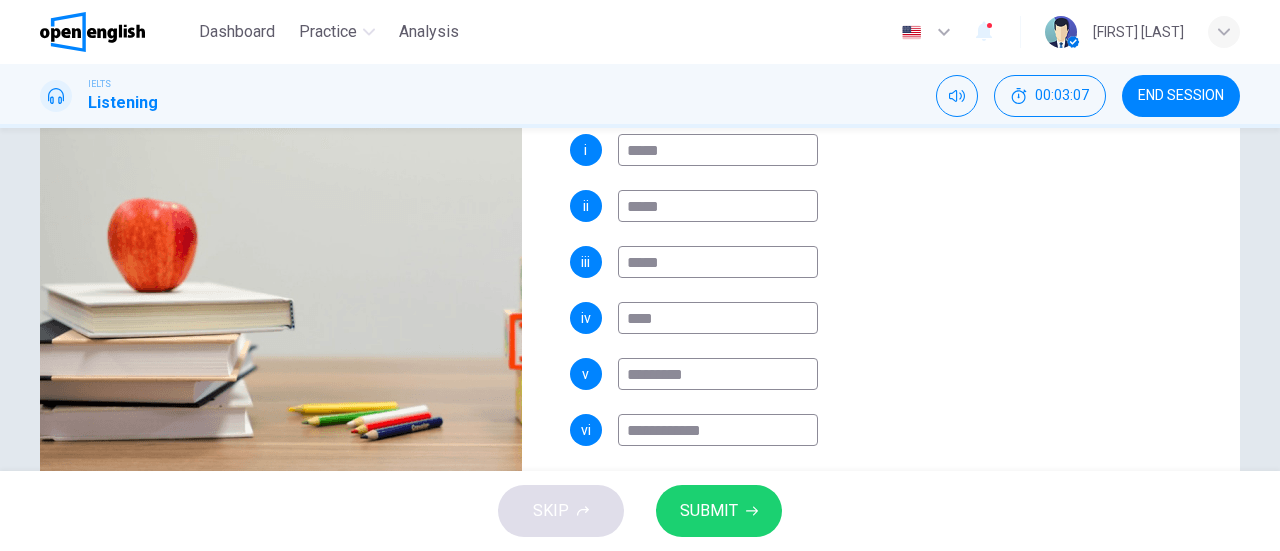type on "**" 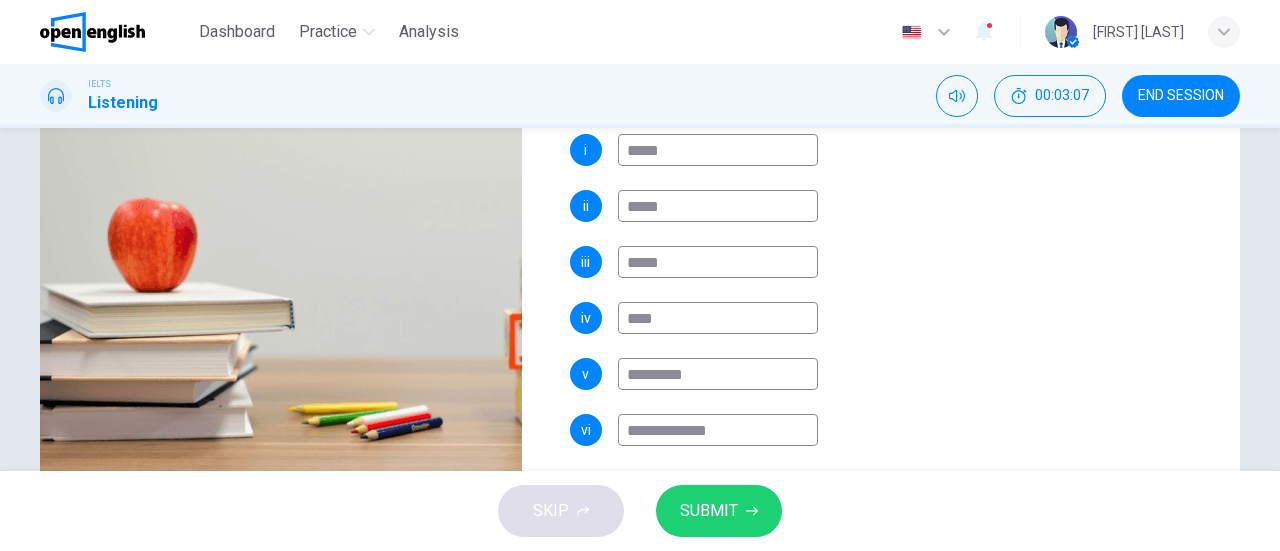 type on "**" 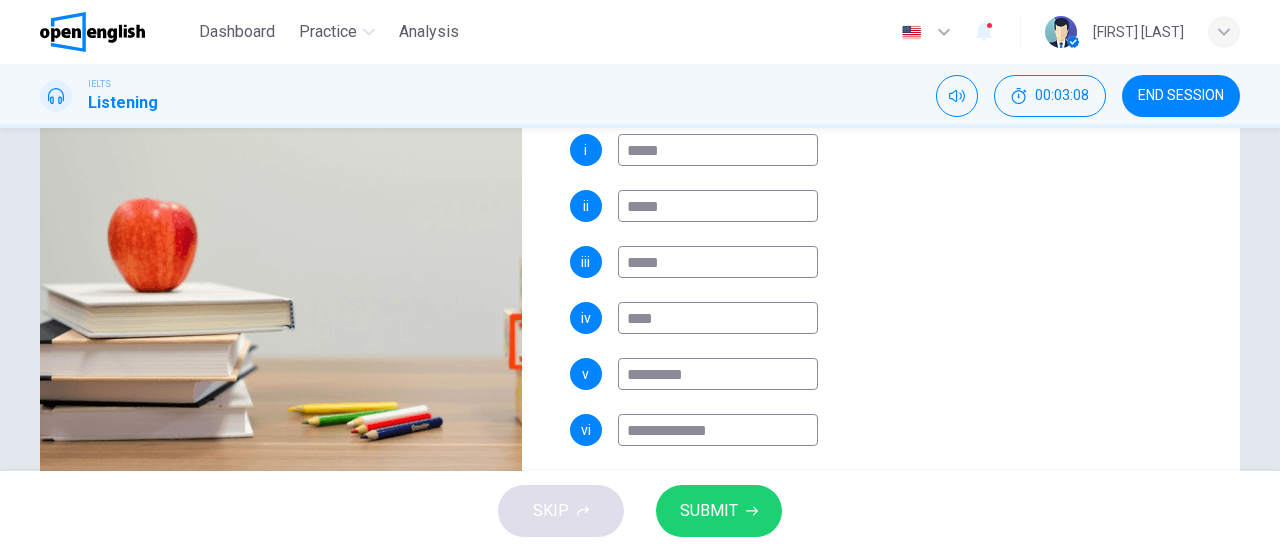 type on "**********" 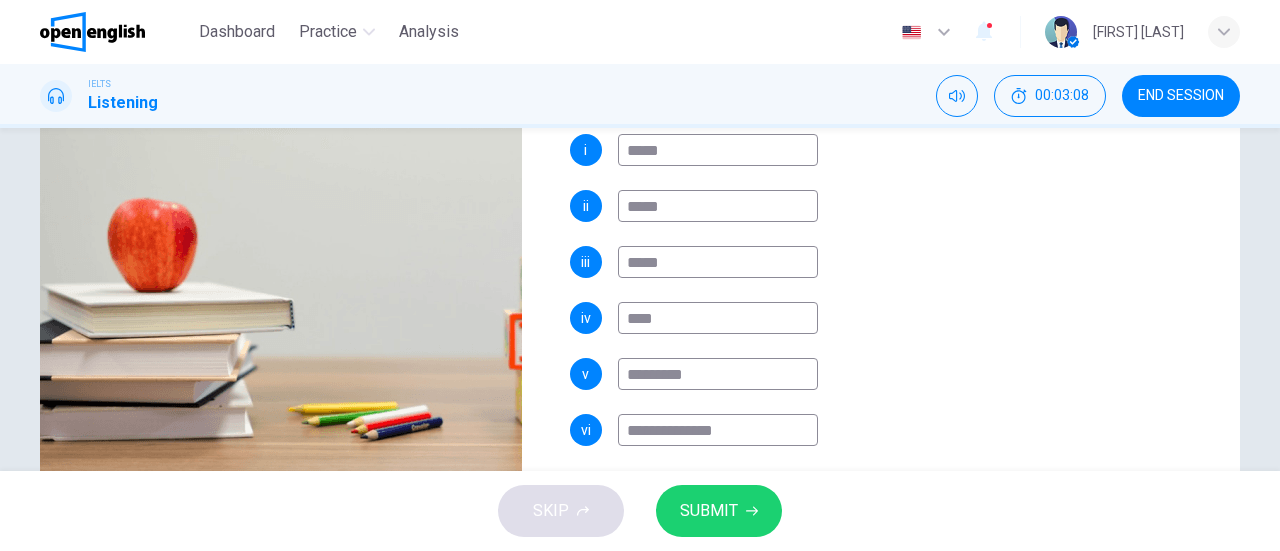 type on "**" 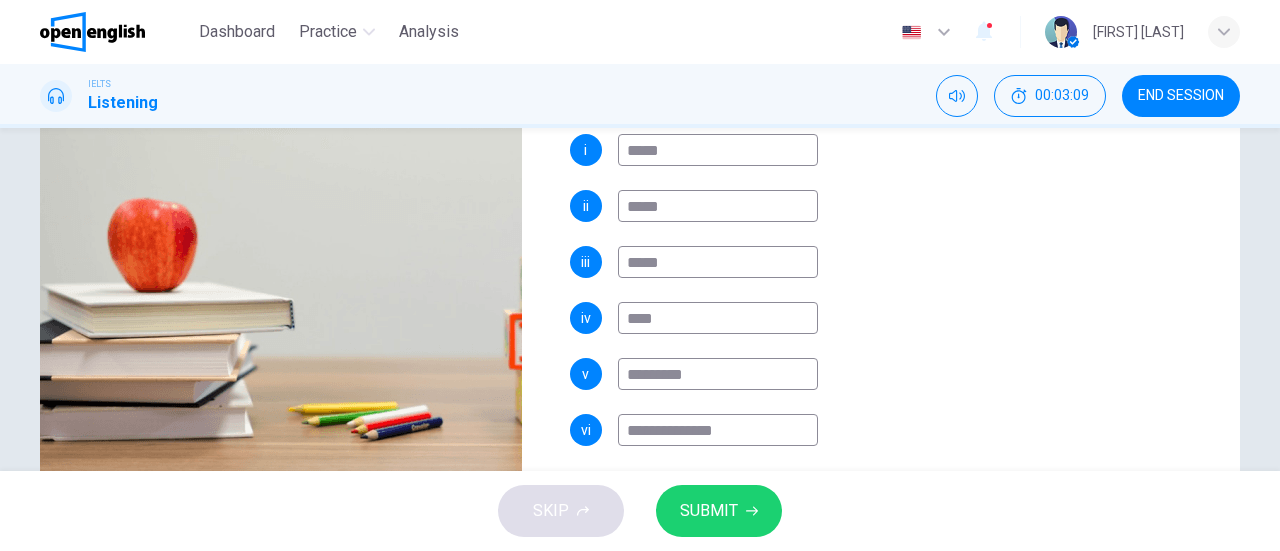 type on "**********" 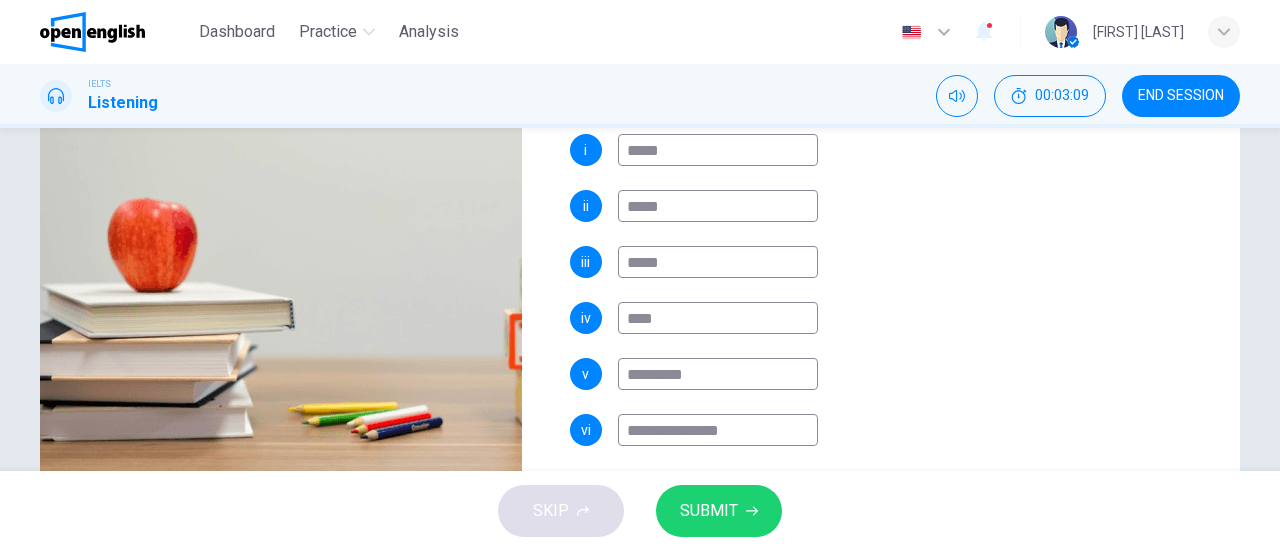 type on "**" 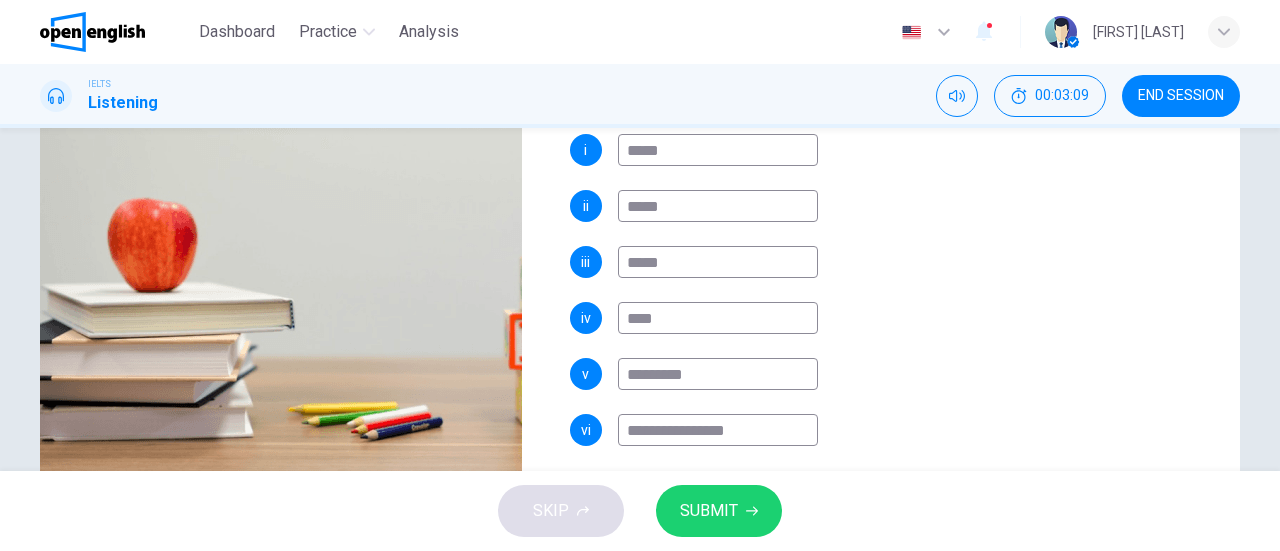 type on "**" 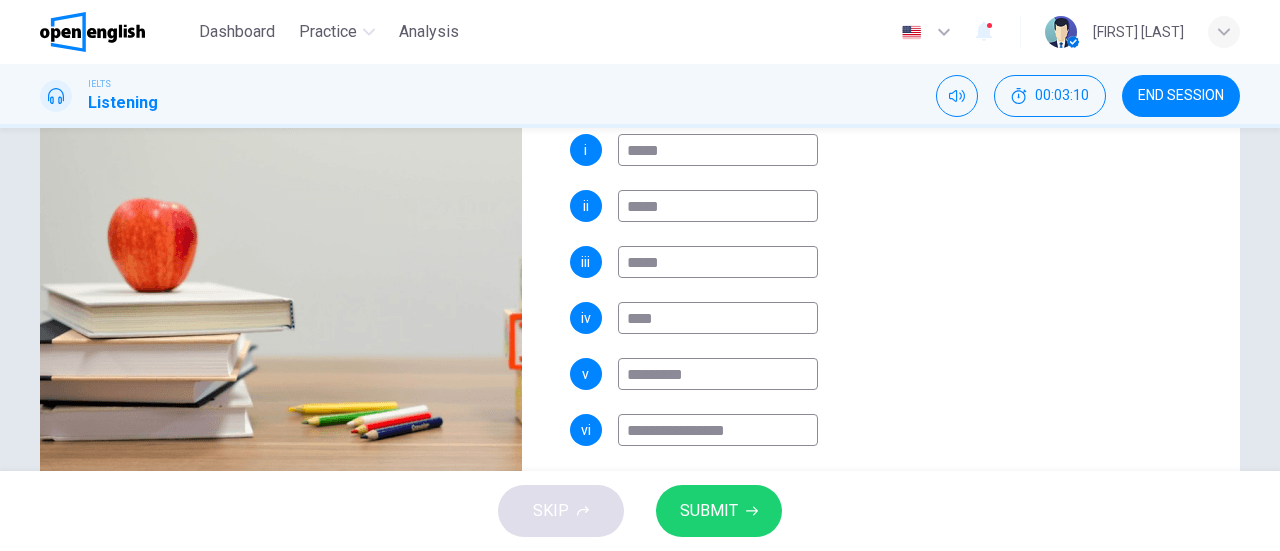 type on "**********" 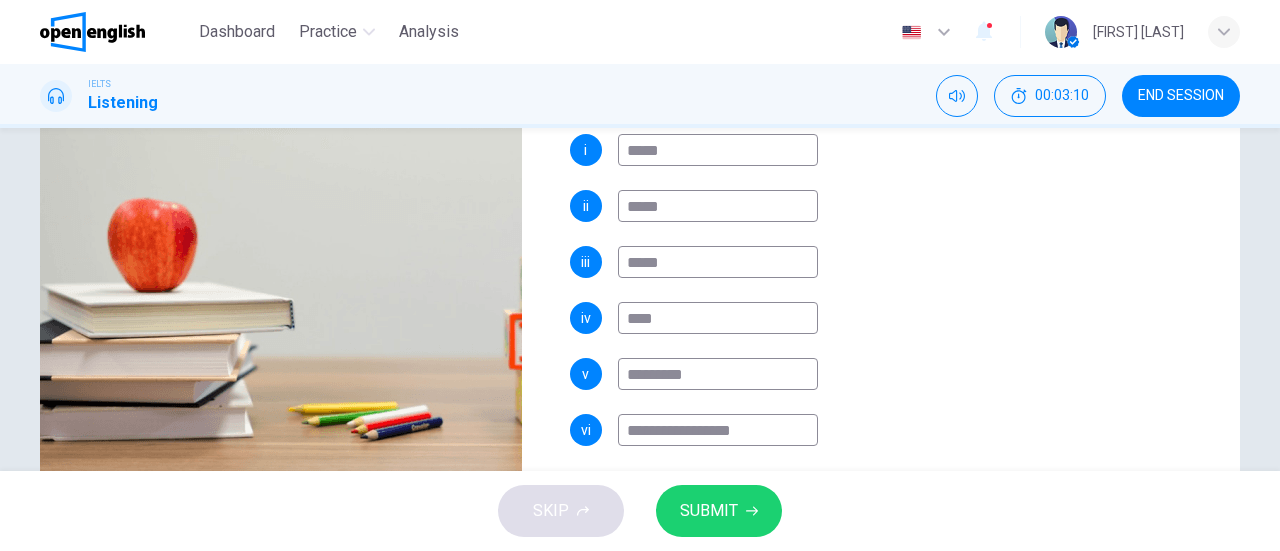 type on "**" 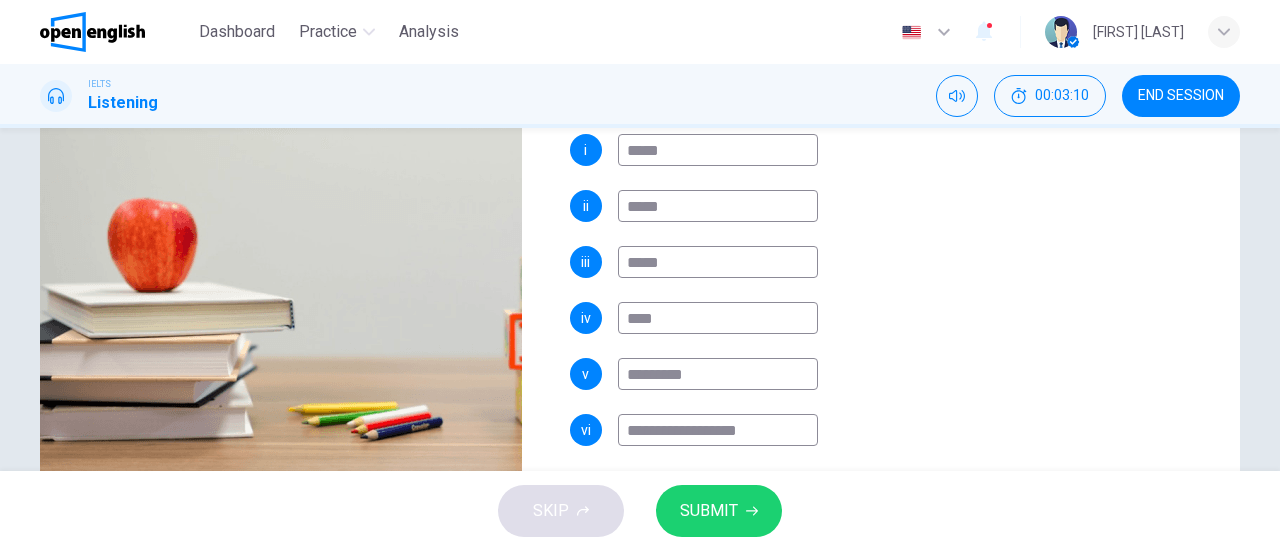 type on "**" 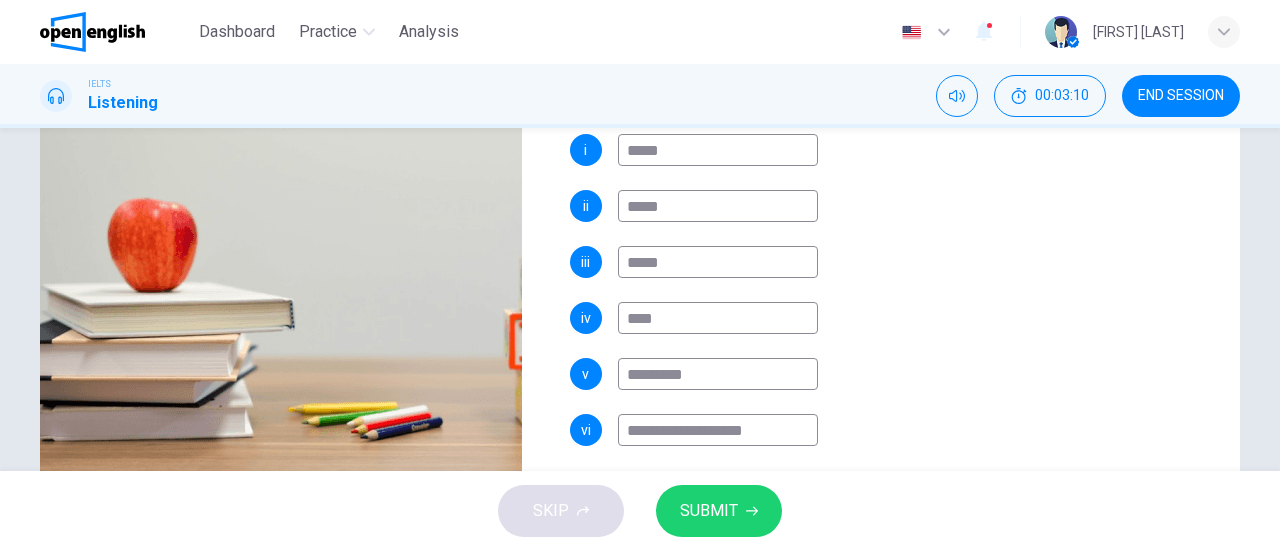 type on "**********" 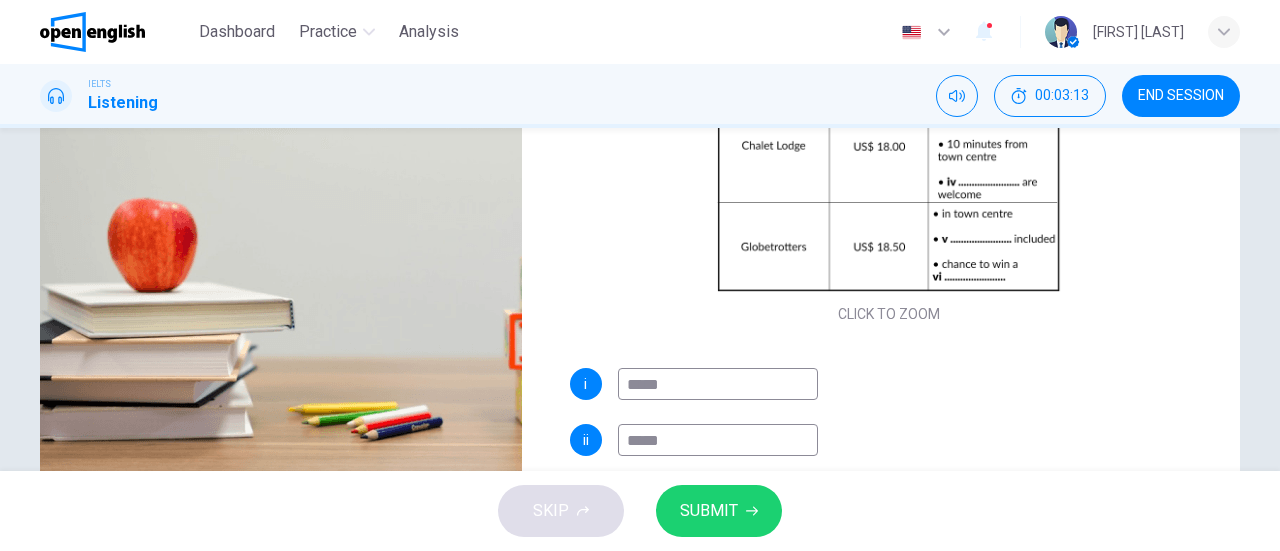 scroll, scrollTop: 286, scrollLeft: 0, axis: vertical 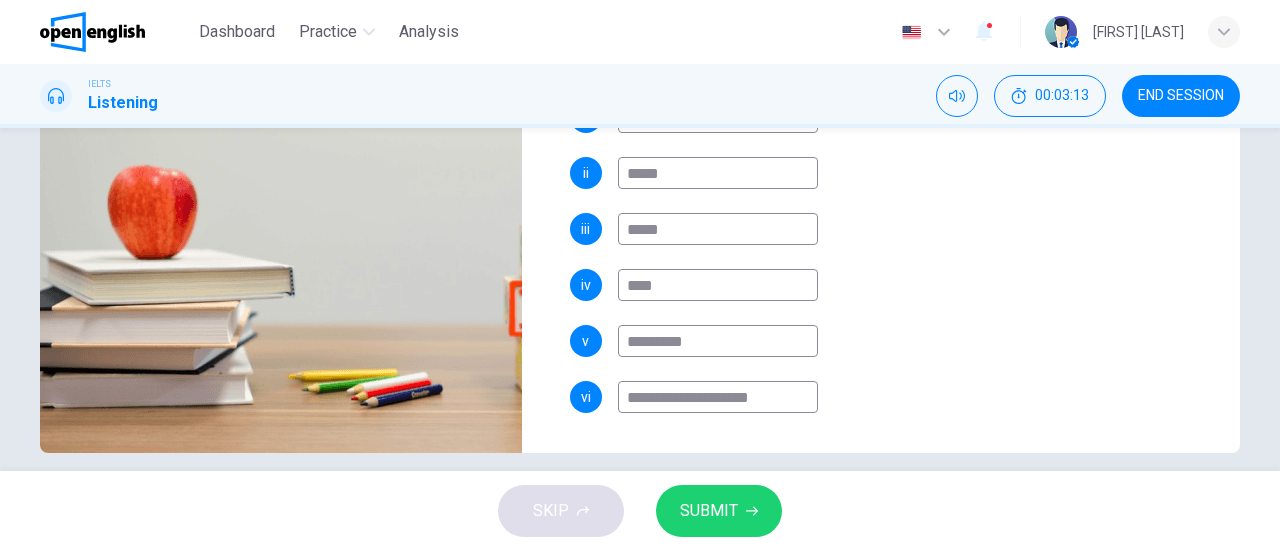 type on "**" 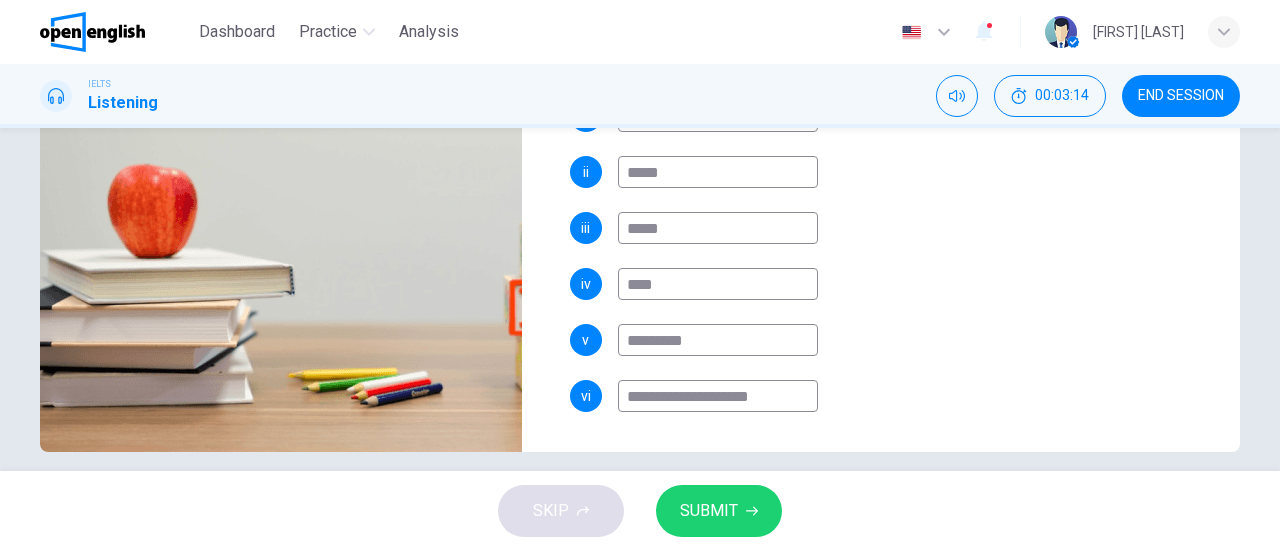 type on "**********" 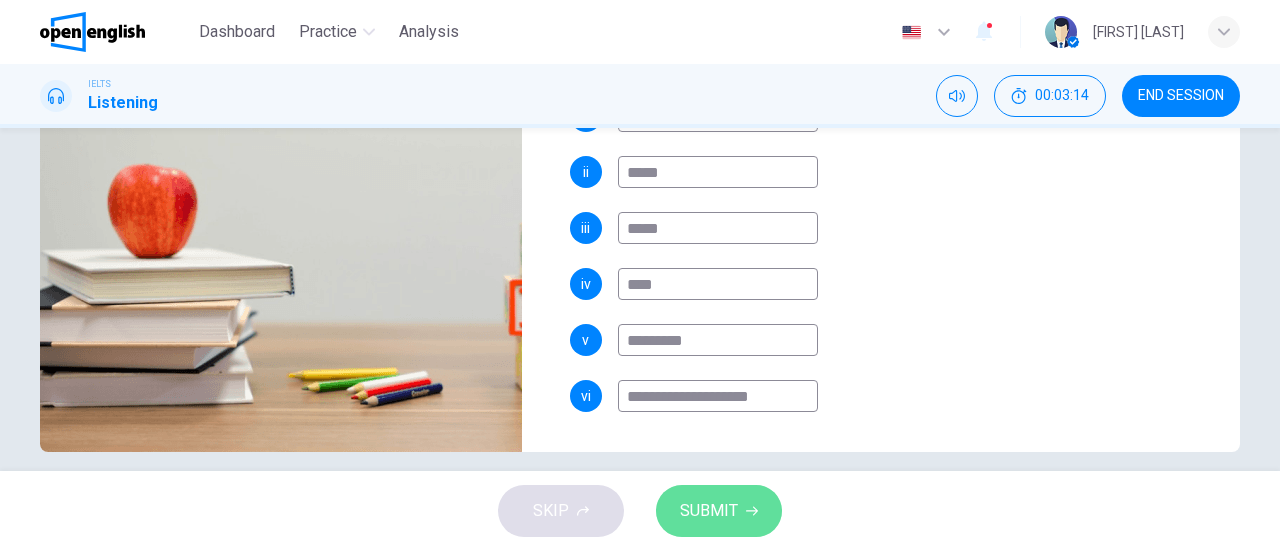 click on "SUBMIT" at bounding box center [709, 511] 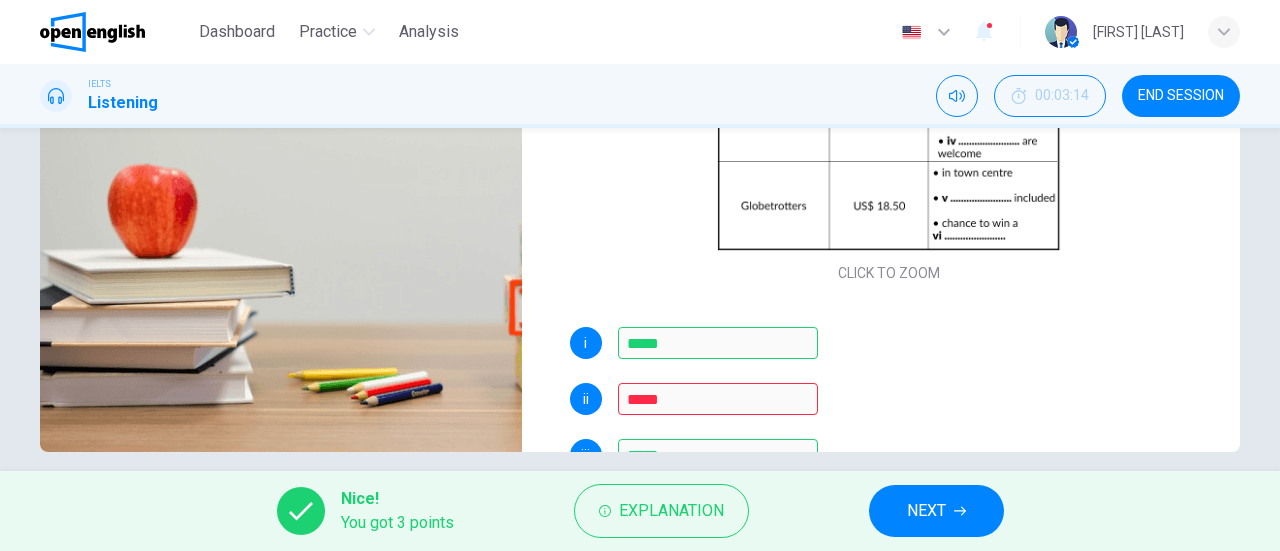 scroll, scrollTop: 148, scrollLeft: 0, axis: vertical 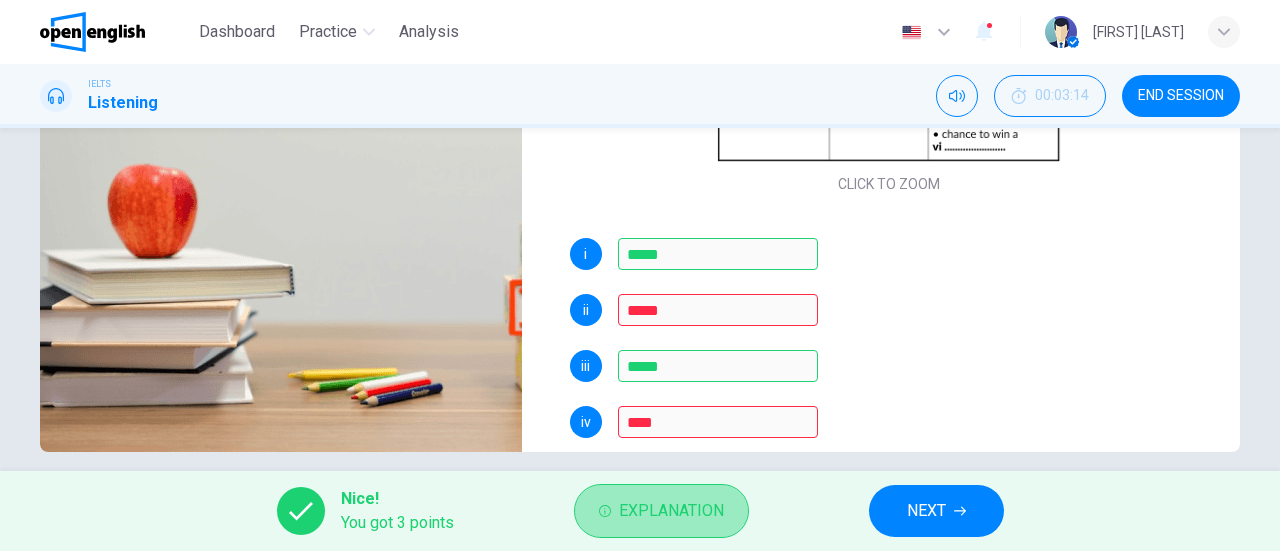 click on "Explanation" at bounding box center (671, 511) 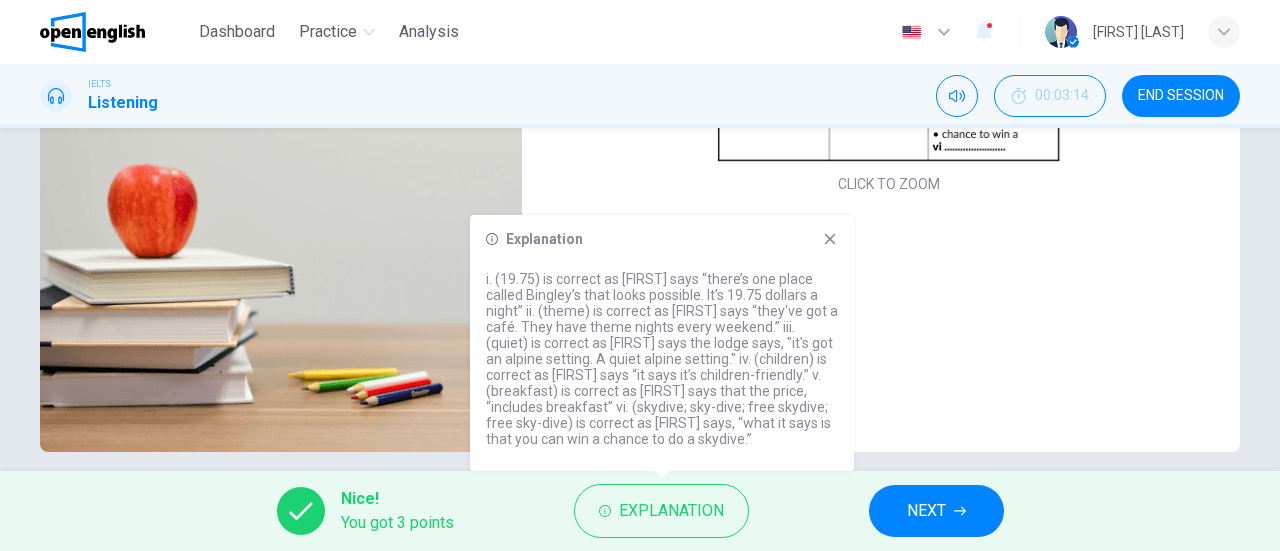 click 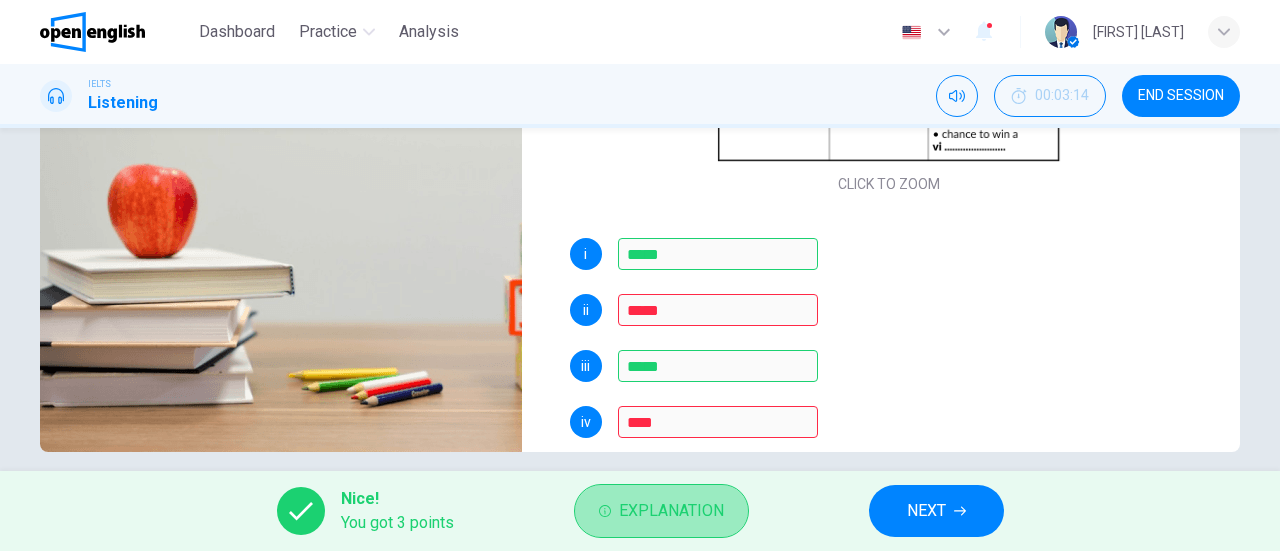 click on "Explanation" at bounding box center (671, 511) 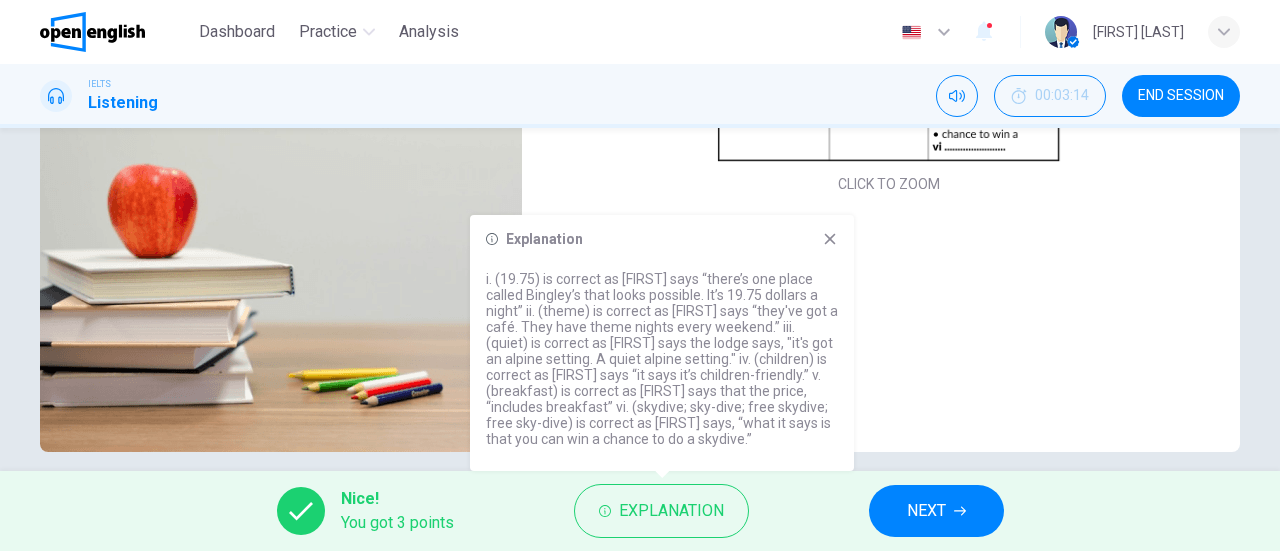 click on "ii *****" at bounding box center [889, 310] 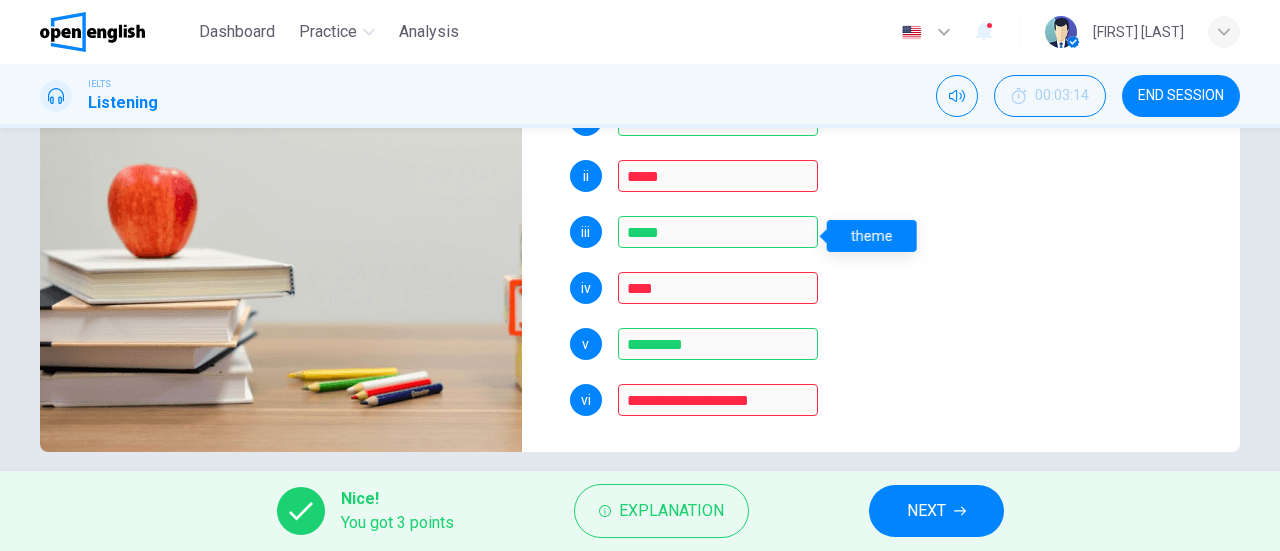 scroll, scrollTop: 286, scrollLeft: 0, axis: vertical 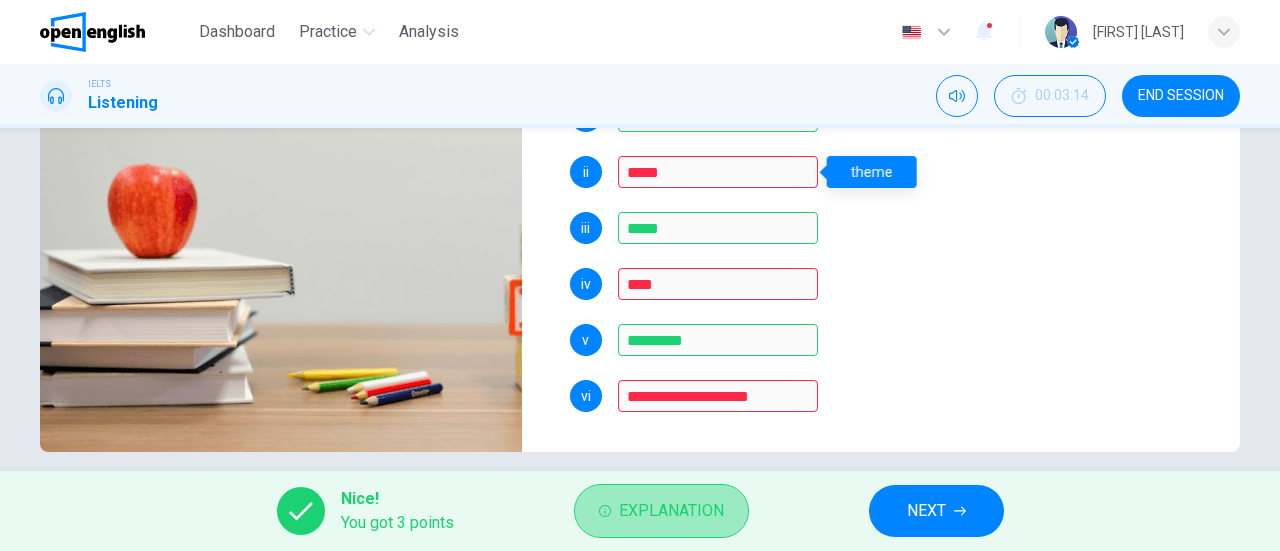 click on "Explanation" at bounding box center [671, 511] 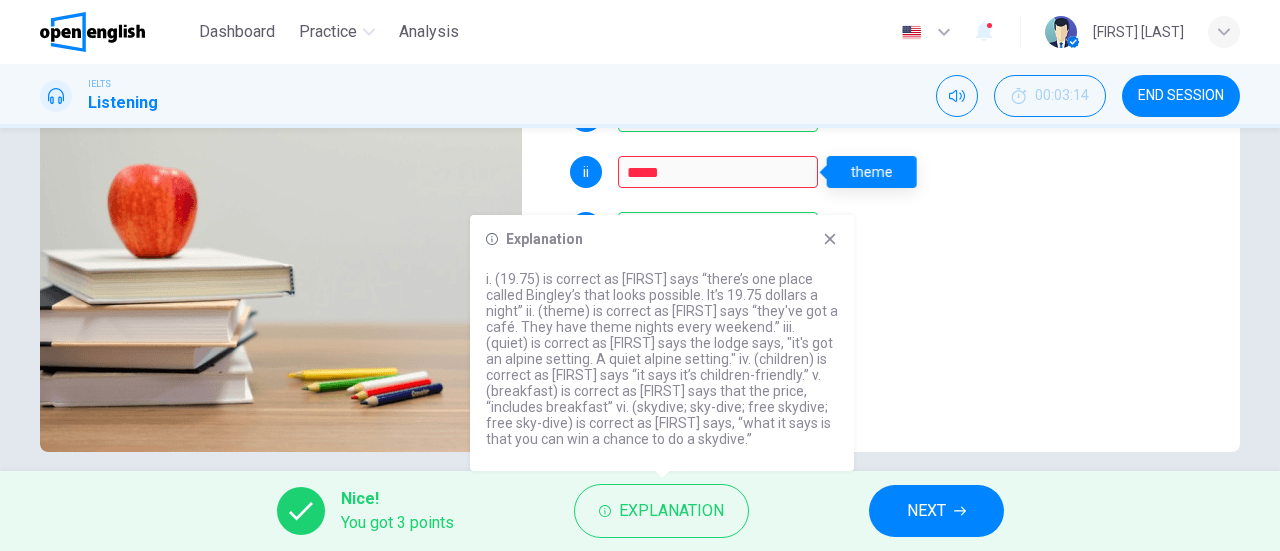 click on "v *********" at bounding box center (889, 340) 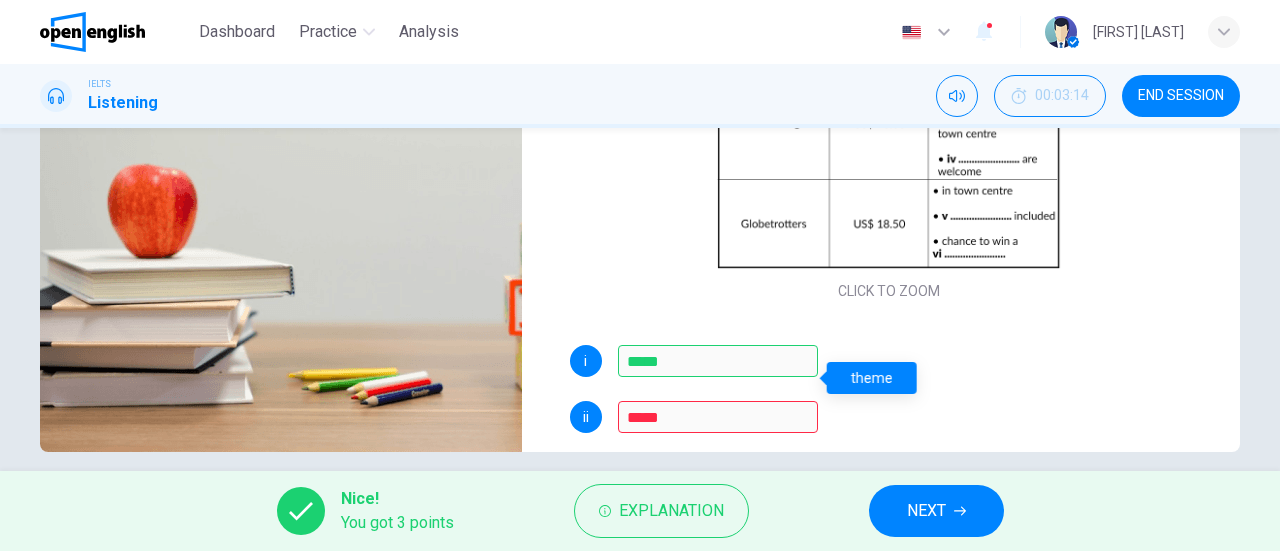 scroll, scrollTop: 0, scrollLeft: 0, axis: both 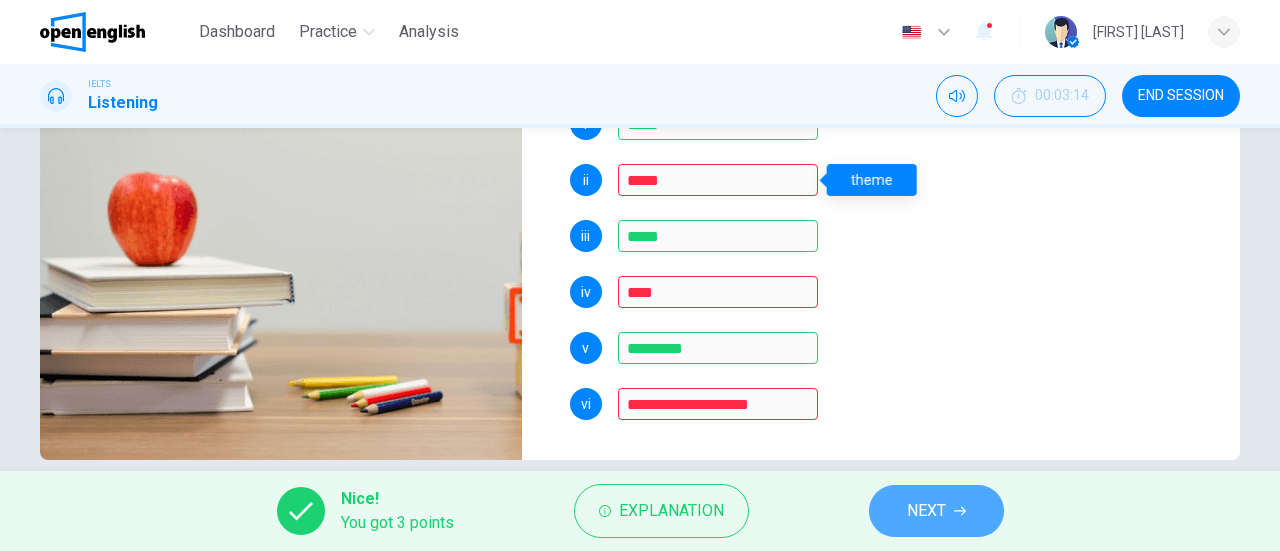 click on "NEXT" at bounding box center (936, 511) 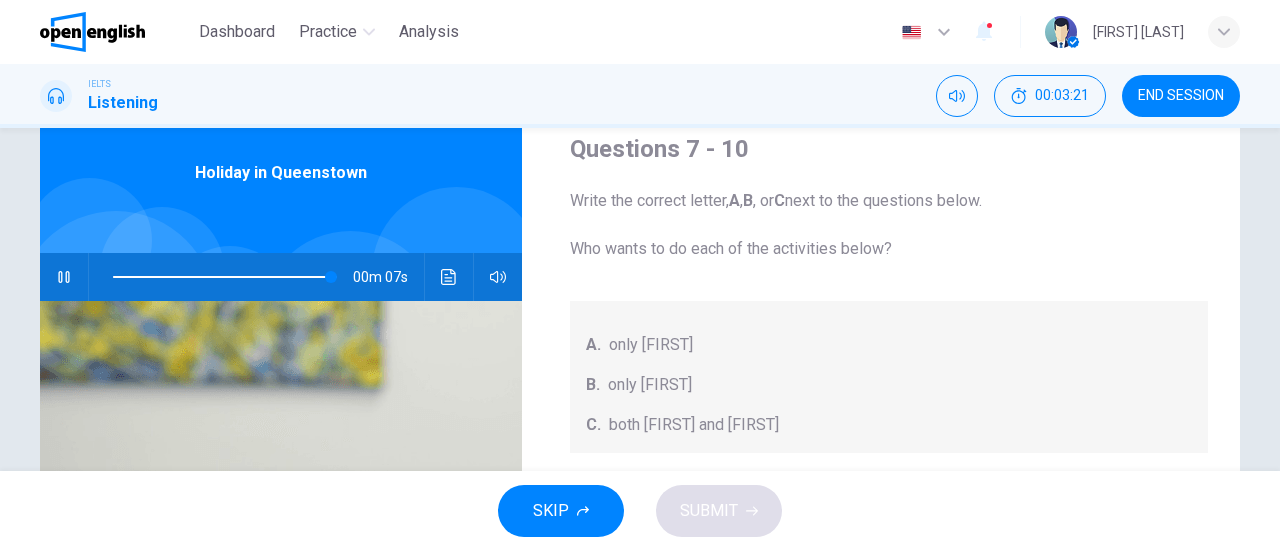 scroll, scrollTop: 65, scrollLeft: 0, axis: vertical 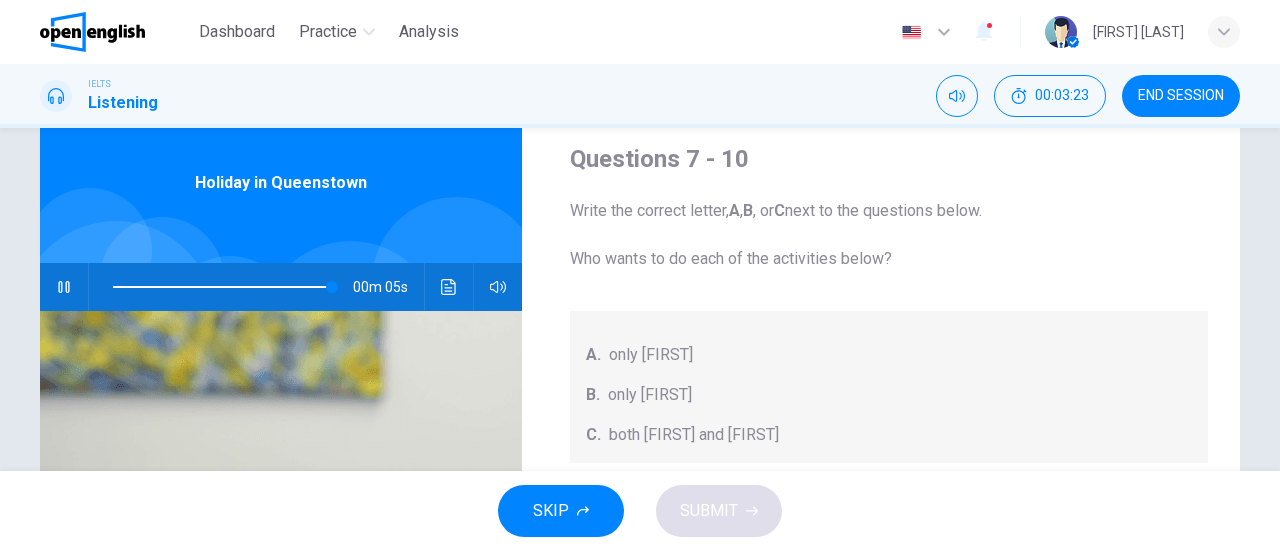 click at bounding box center (225, 287) 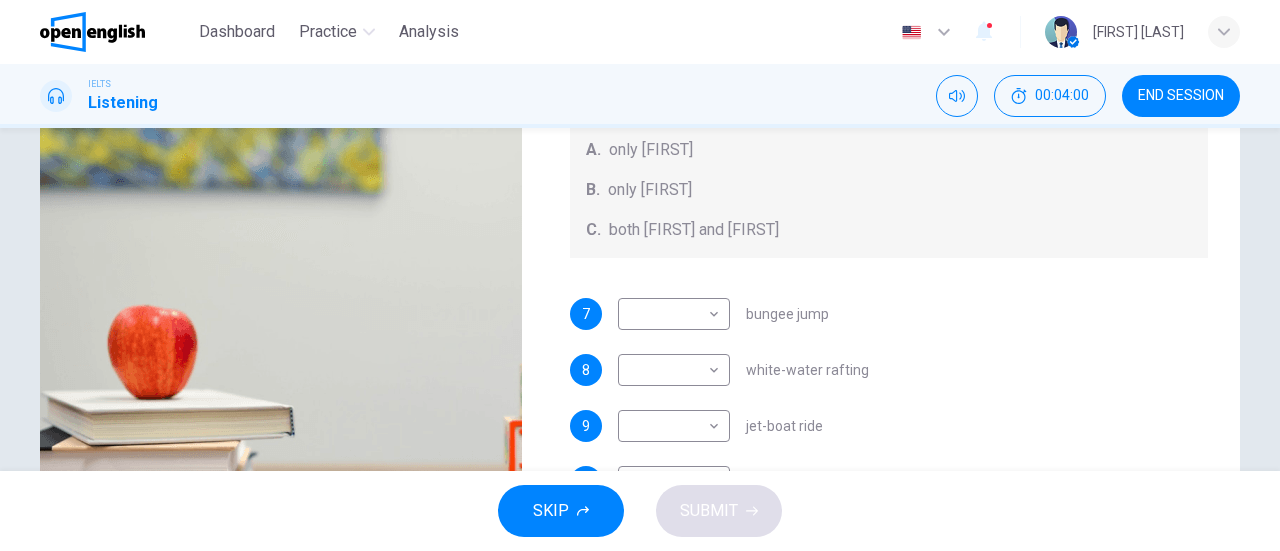 scroll, scrollTop: 276, scrollLeft: 0, axis: vertical 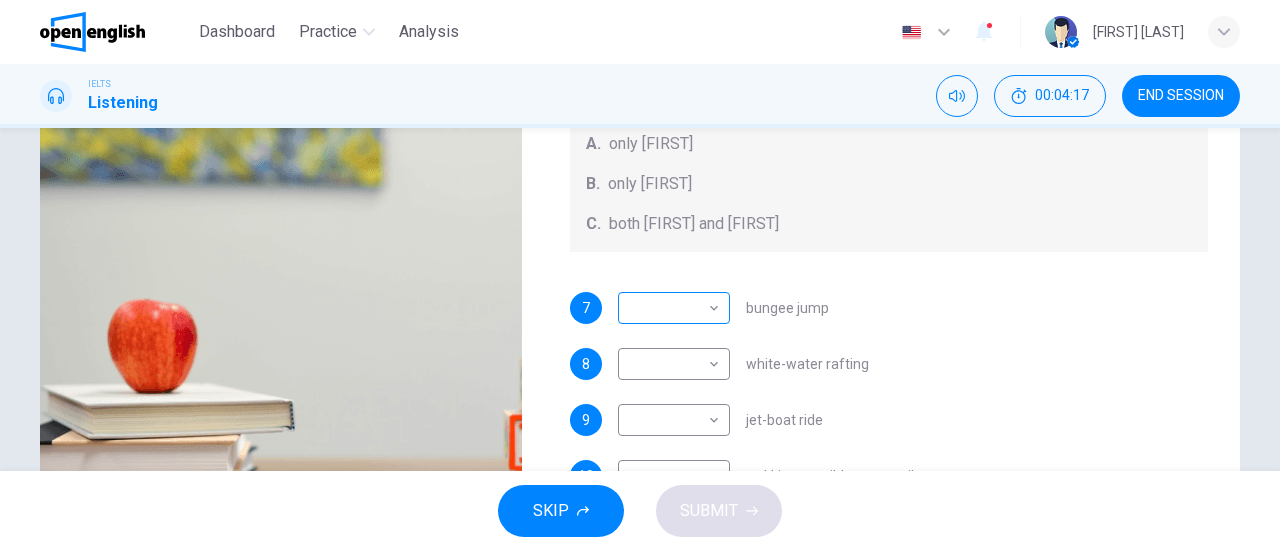 click on "This site uses cookies, as explained in our  Privacy Policy . If you agree to the use of cookies, please click the Accept button and continue to browse our site.   Privacy Policy Accept This site uses cookies, as explained in our  Privacy Policy . If you agree to the use of cookies, please click the Accept button and continue to browse our site.   Privacy Policy Accept Dashboard Practice Analysis English ** ​ [FIRST] [LAST]. IELTS Listening 00:04:17 END SESSION Questions 7 - 10 Write the correct letter,  A ,  B , or  C  next to the questions below.
Who wants to do each of the activities below? A. only [FIRST] B. only [FIRST] C. both [FIRST] and [FIRST] 7 ​ ​ bungee jump 8 ​ ​ white-water rafting 9 ​ ​ jet-boat ride 10 ​ ​ trekking on wilderness trail Holiday in Queenstown 01m 26s SKIP SUBMIT Open English - Online English Dashboard Practice Analysis Notifications 1 © Copyright  2025" at bounding box center (640, 275) 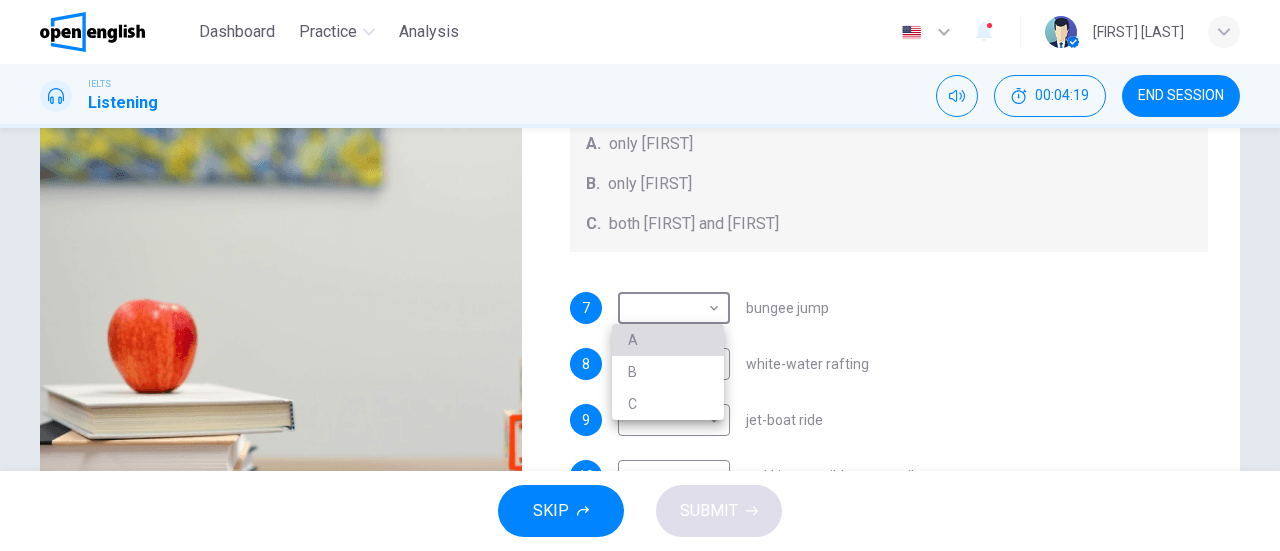 click on "A" at bounding box center (668, 340) 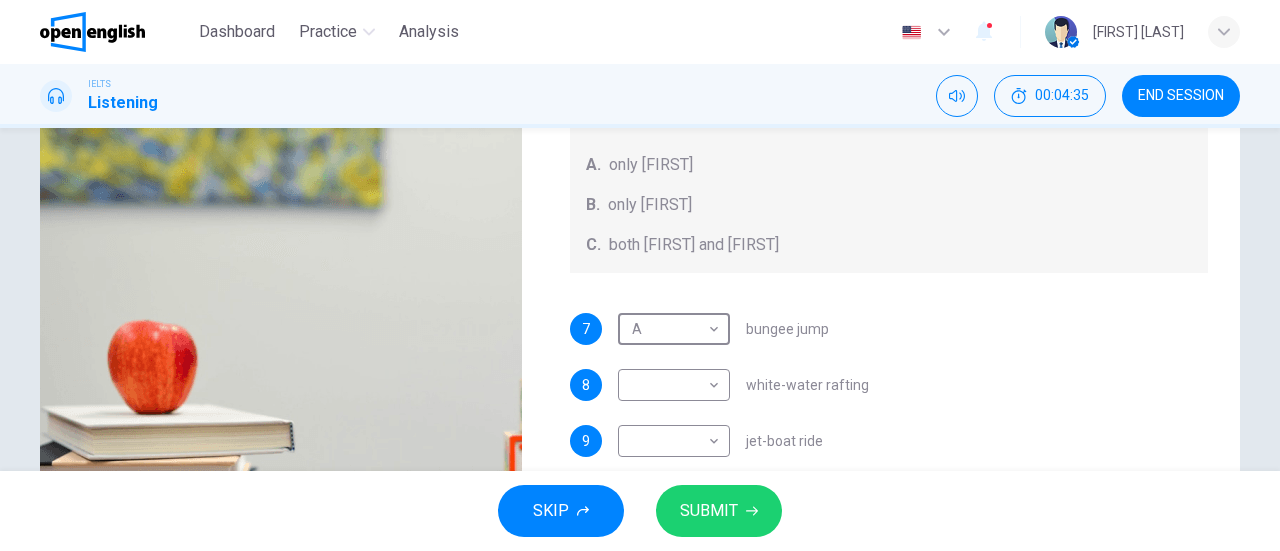 scroll, scrollTop: 251, scrollLeft: 0, axis: vertical 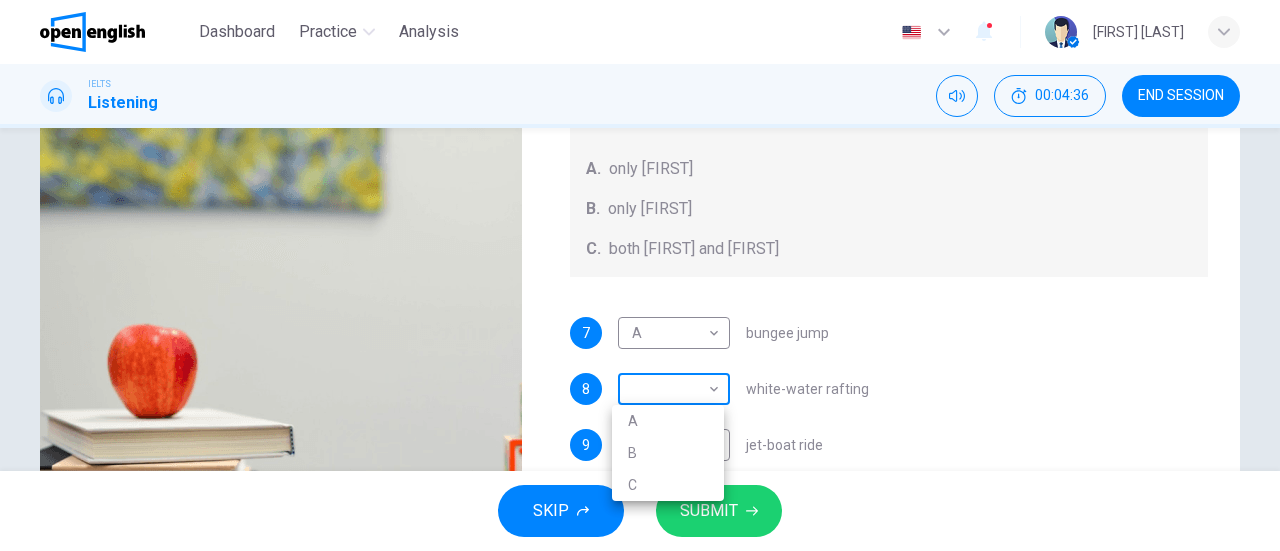 click on "This site uses cookies, as explained in our  Privacy Policy . If you agree to the use of cookies, please click the Accept button and continue to browse our site.   Privacy Policy Accept This site uses cookies, as explained in our  Privacy Policy . If you agree to the use of cookies, please click the Accept button and continue to browse our site.   Privacy Policy Accept Dashboard Practice Analysis English ** ​ [FIRST] [LAST]. IELTS Listening 00:04:36 END SESSION Questions 7 - 10 Write the correct letter,  A ,  B , or  C  next to the questions below.
Who wants to do each of the activities below? A. only [FIRST] B. only [FIRST] C. both [FIRST] and [FIRST] 7 A * ​ bungee jump 8 ​ ​ white-water rafting 9 ​ ​ jet-boat ride 10 ​ ​ trekking on wilderness trail Holiday in Queenstown 01m 07s SKIP SUBMIT Open English - Online English Dashboard Practice Analysis Notifications 1 © Copyright  2025 A B C" at bounding box center (640, 275) 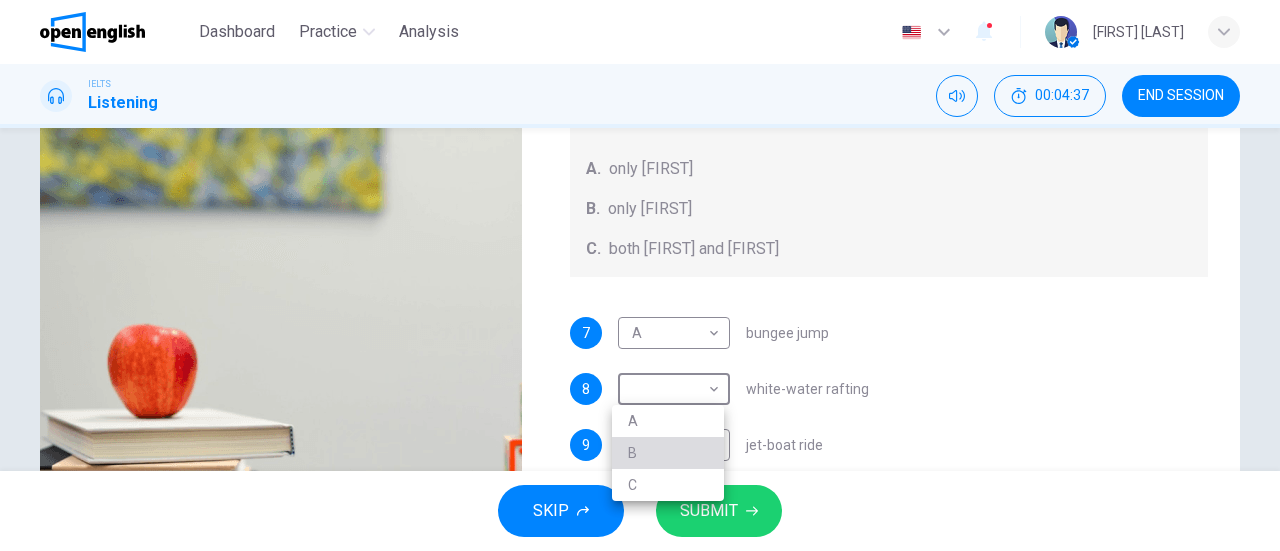 click on "B" at bounding box center [668, 453] 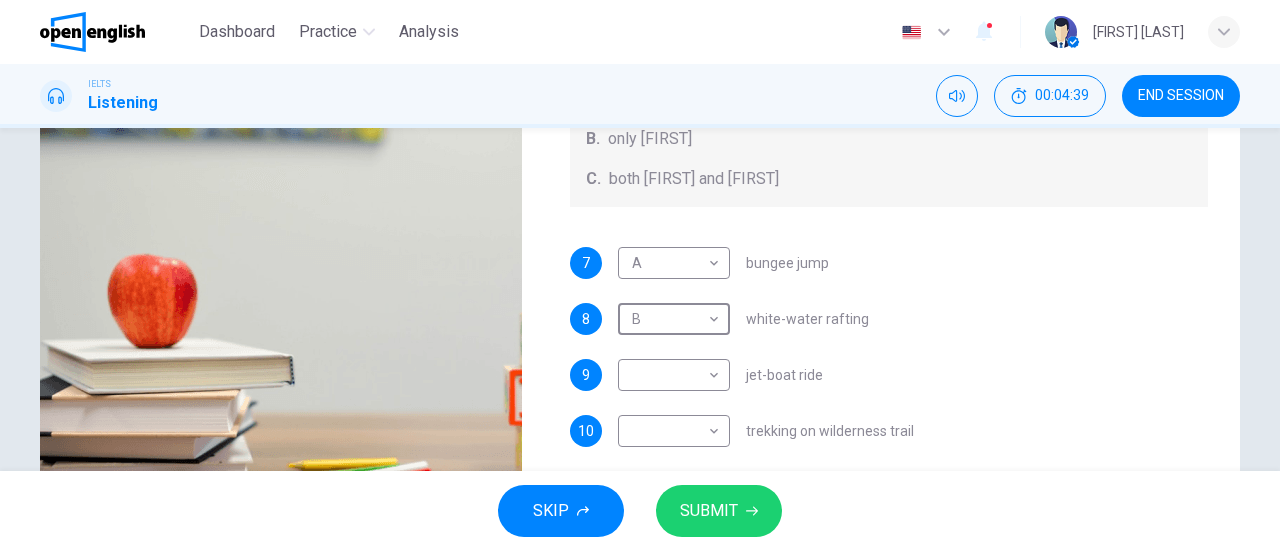 scroll, scrollTop: 320, scrollLeft: 0, axis: vertical 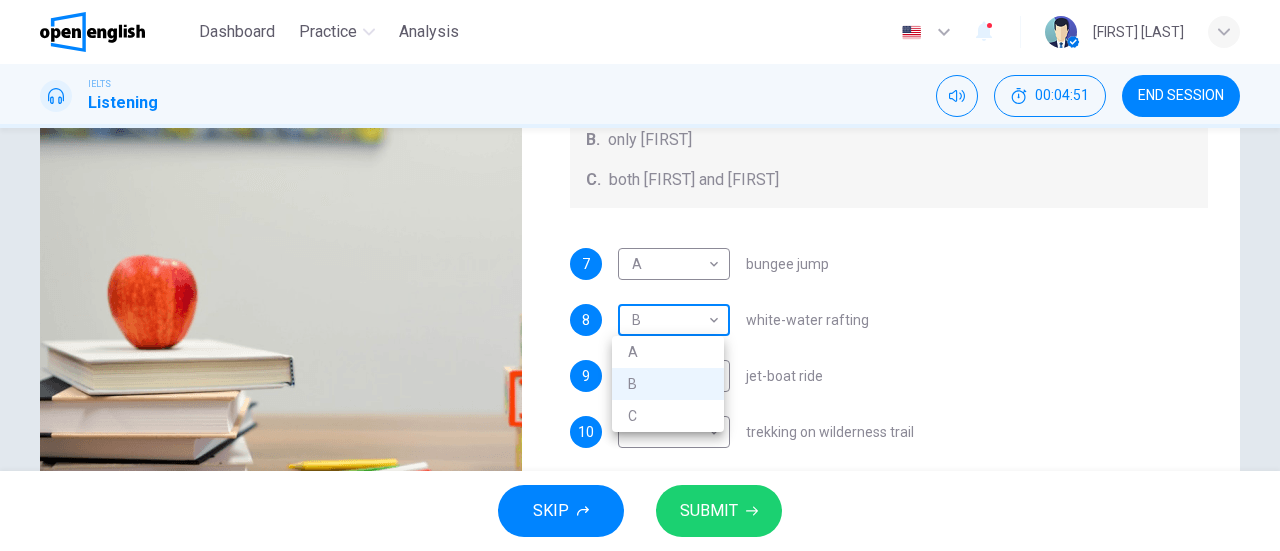 click on "This site uses cookies, as explained in our  Privacy Policy . If you agree to the use of cookies, please click the Accept button and continue to browse our site.   Privacy Policy Accept This site uses cookies, as explained in our  Privacy Policy . If you agree to the use of cookies, please click the Accept button and continue to browse our site.   Privacy Policy Accept Dashboard Practice Analysis English ** ​ [FIRST] [LAST]. IELTS Listening 00:04:51 END SESSION Questions 7 - 10 Write the correct letter,  A ,  B , or  C  next to the questions below.
Who wants to do each of the activities below? A. only [FIRST] B. only [FIRST] C. both [FIRST] and [FIRST] 7 A * ​ bungee jump 8 B * ​ white-water rafting 9 ​ ​ jet-boat ride 10 ​ ​ trekking on wilderness trail Holiday in Queenstown 00m 52s SKIP SUBMIT Open English - Online English Dashboard Practice Analysis Notifications 1 © Copyright  2025 A B C" at bounding box center [640, 275] 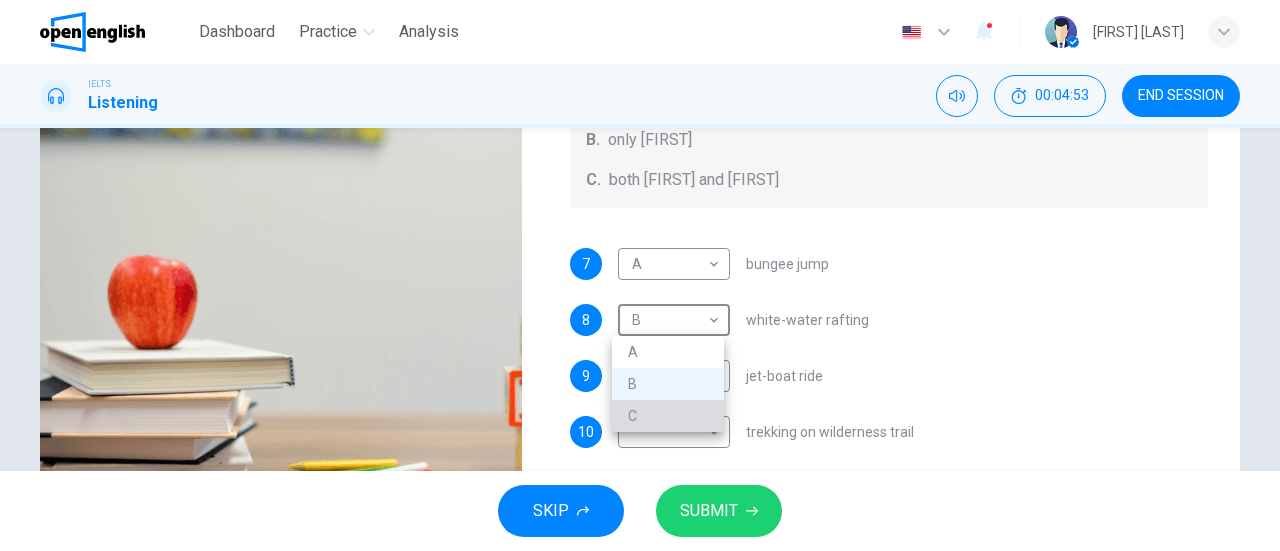 click on "C" at bounding box center (668, 416) 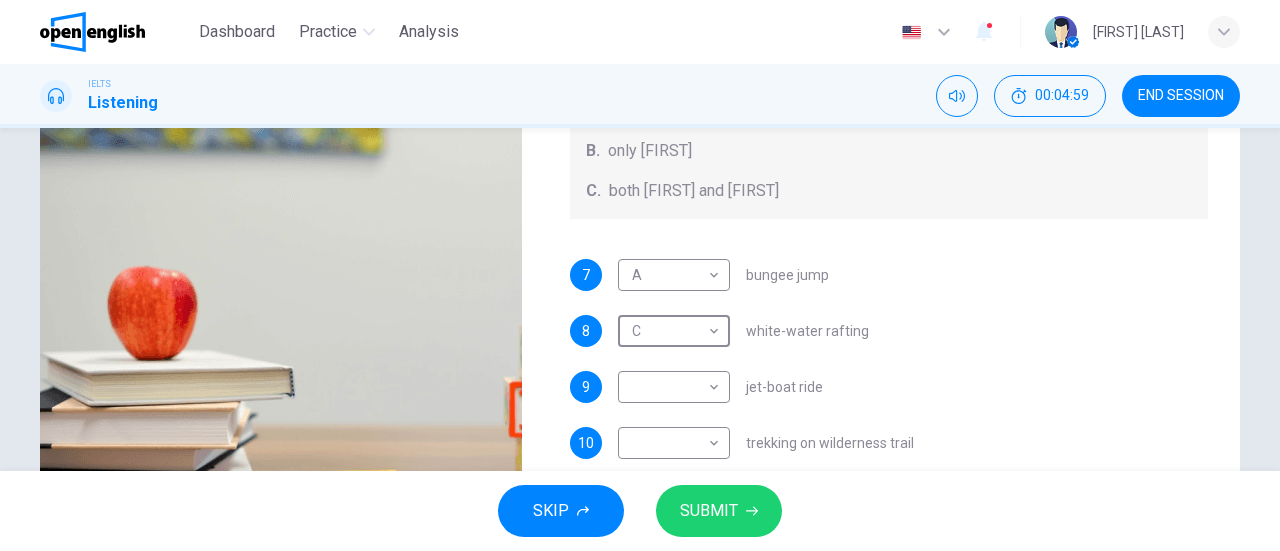 scroll, scrollTop: 308, scrollLeft: 0, axis: vertical 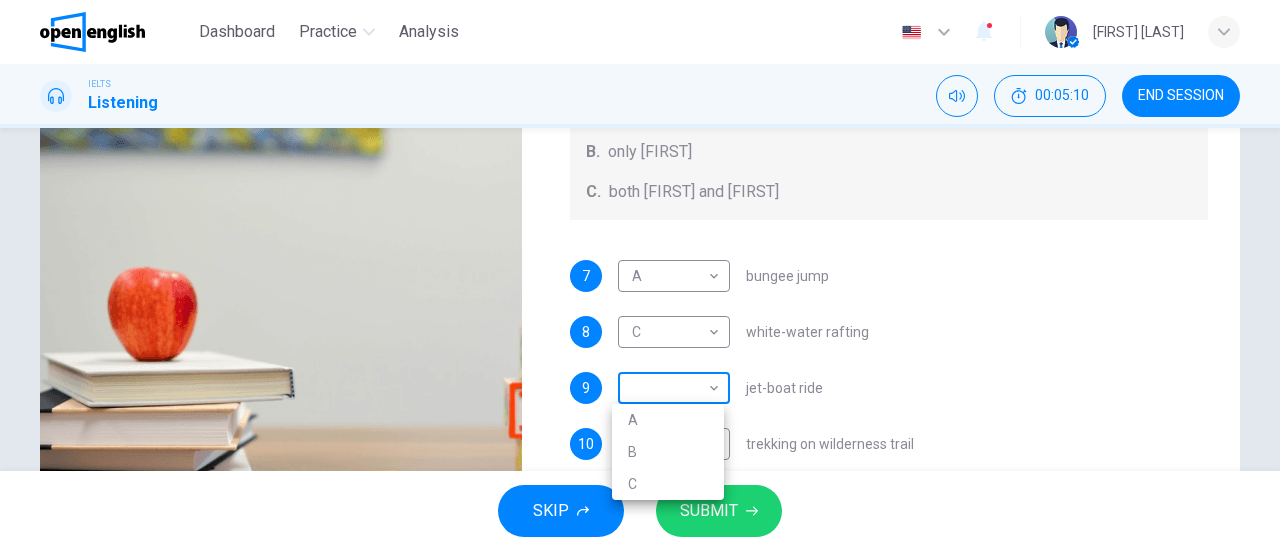 click on "This site uses cookies, as explained in our  Privacy Policy . If you agree to the use of cookies, please click the Accept button and continue to browse our site.   Privacy Policy Accept This site uses cookies, as explained in our  Privacy Policy . If you agree to the use of cookies, please click the Accept button and continue to browse our site.   Privacy Policy Accept Dashboard Practice Analysis English ** ​ [FIRST] [LAST]. IELTS Listening 00:05:10 END SESSION Questions 7 - 10 Write the correct letter,  A ,  B , or  C  next to the questions below.
Who wants to do each of the activities below? A. only [FIRST] B. only [FIRST] C. both [FIRST] and [FIRST] 7 A * ​ bungee jump 8 C * ​ white-water rafting 9 ​ ​ jet-boat ride 10 ​ ​ trekking on wilderness trail Holiday in Queenstown 00m 33s SKIP SUBMIT Open English - Online English Dashboard Practice Analysis Notifications 1 © Copyright  2025 A B C" at bounding box center [640, 275] 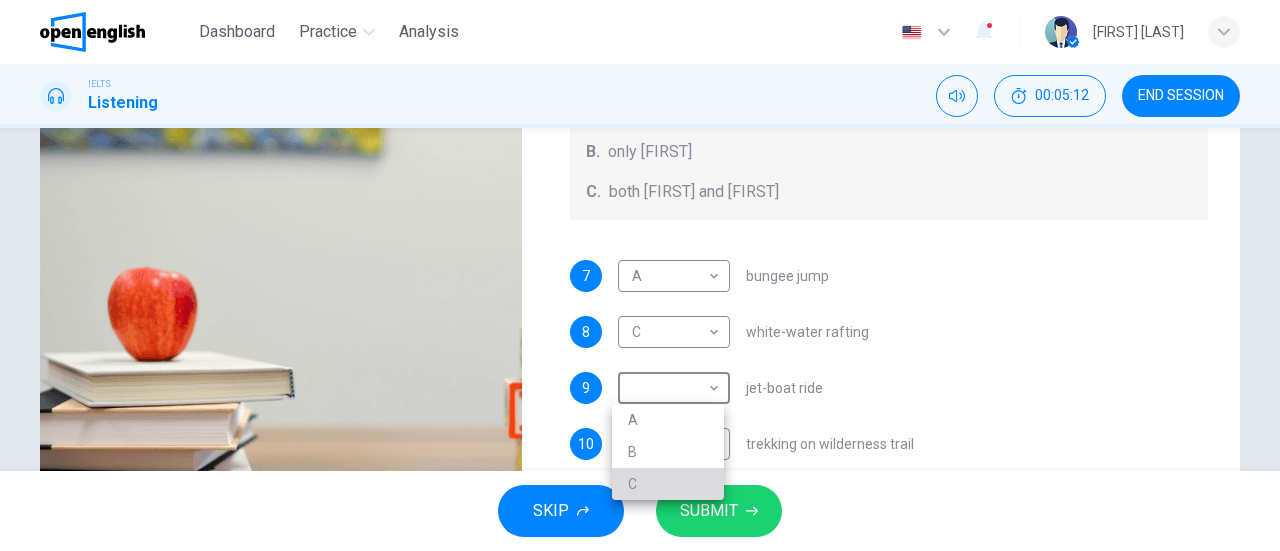 click on "C" at bounding box center [668, 484] 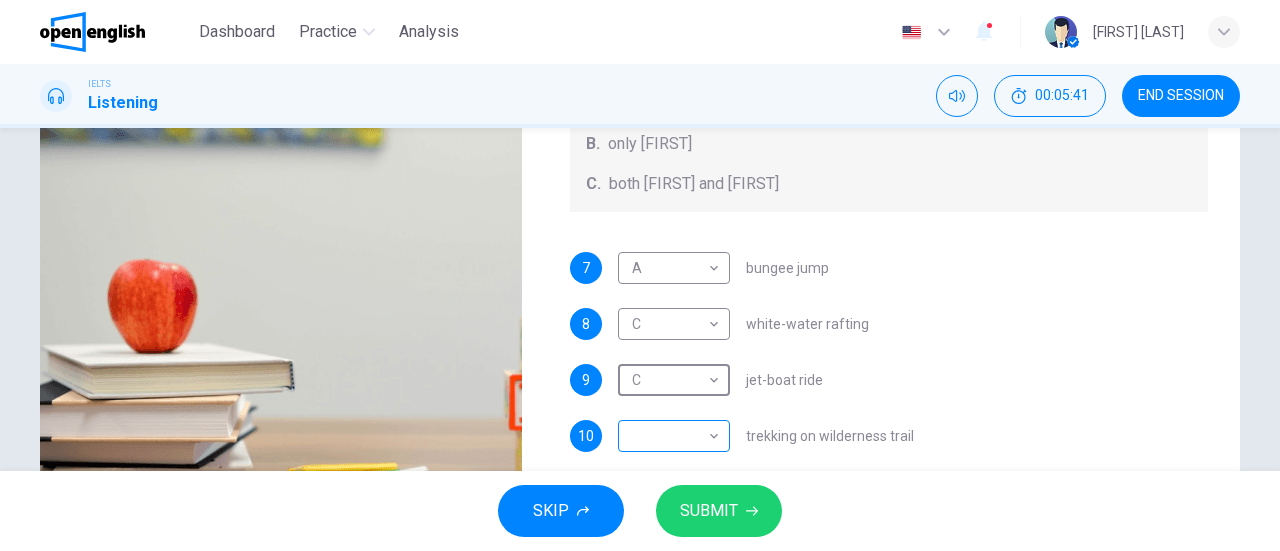scroll, scrollTop: 317, scrollLeft: 0, axis: vertical 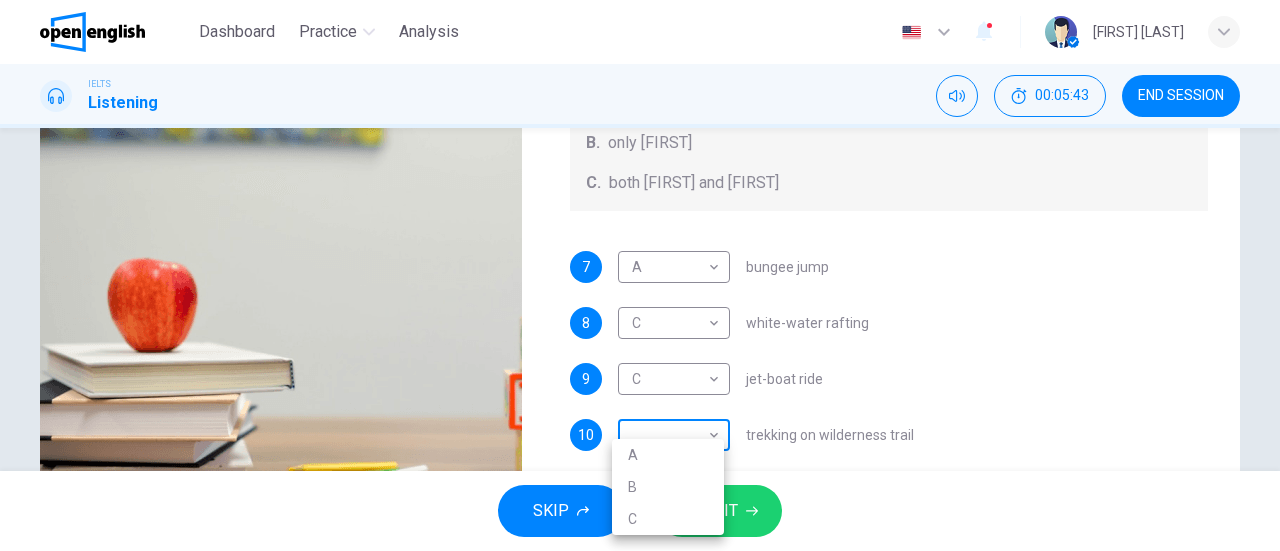 click on "This site uses cookies, as explained in our  Privacy Policy . If you agree to the use of cookies, please click the Accept button and continue to browse our site.   Privacy Policy Accept This site uses cookies, as explained in our  Privacy Policy . If you agree to the use of cookies, please click the Accept button and continue to browse our site.   Privacy Policy Accept Dashboard Practice Analysis English ** ​ [FIRST] [LAST]. IELTS Listening 00:05:43 END SESSION Questions 7 - 10 Write the correct letter,  A ,  B , or  C  next to the questions below.
Who wants to do each of the activities below? A. only [FIRST] B. only [FIRST] C. both [FIRST] and [FIRST] 7 A * ​ bungee jump 8 C * ​ white-water rafting 9 C * ​ jet-boat ride 10 ​ ​ trekking on wilderness trail Holiday in Queenstown 00m 00s SKIP SUBMIT Open English - Online English Dashboard Practice Analysis Notifications 1 © Copyright  2025 A B C" at bounding box center (640, 275) 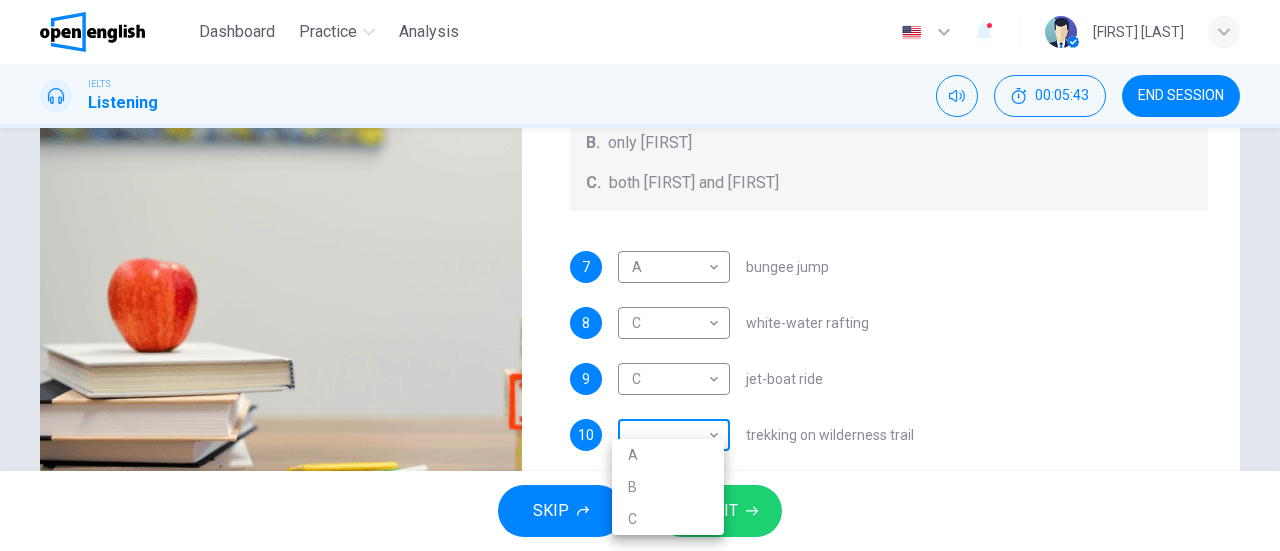 type on "*" 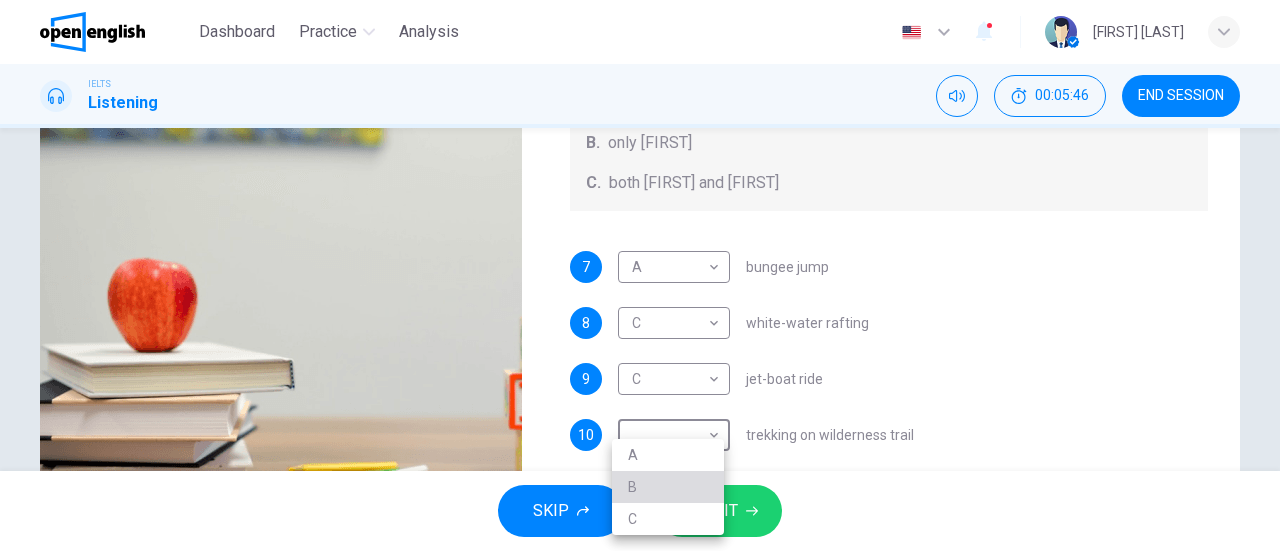 click on "B" at bounding box center (668, 487) 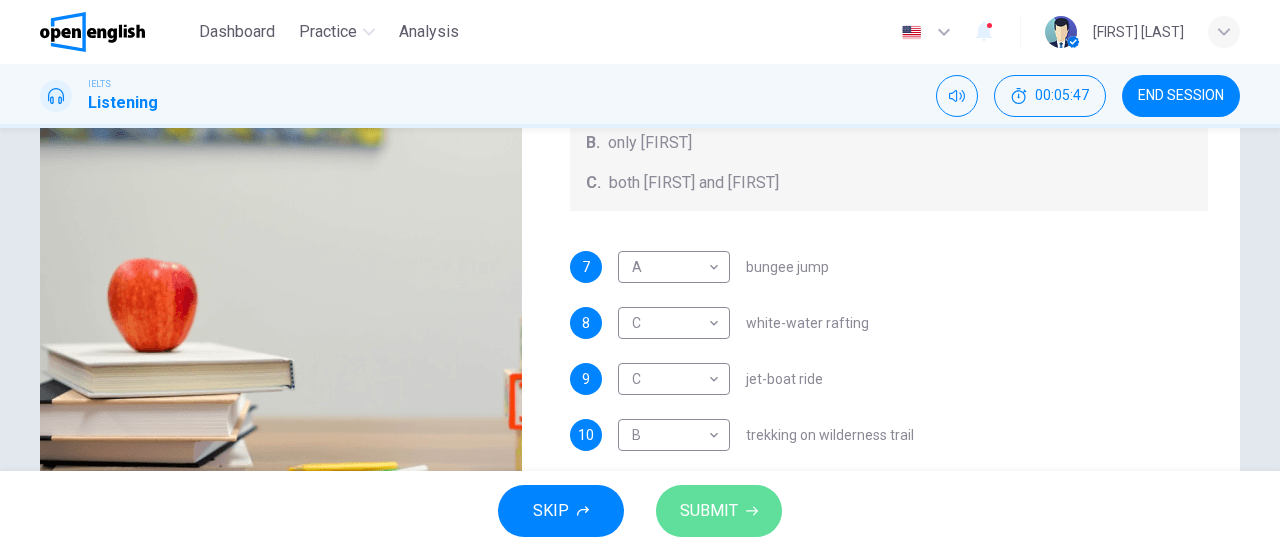 click on "SUBMIT" at bounding box center [719, 511] 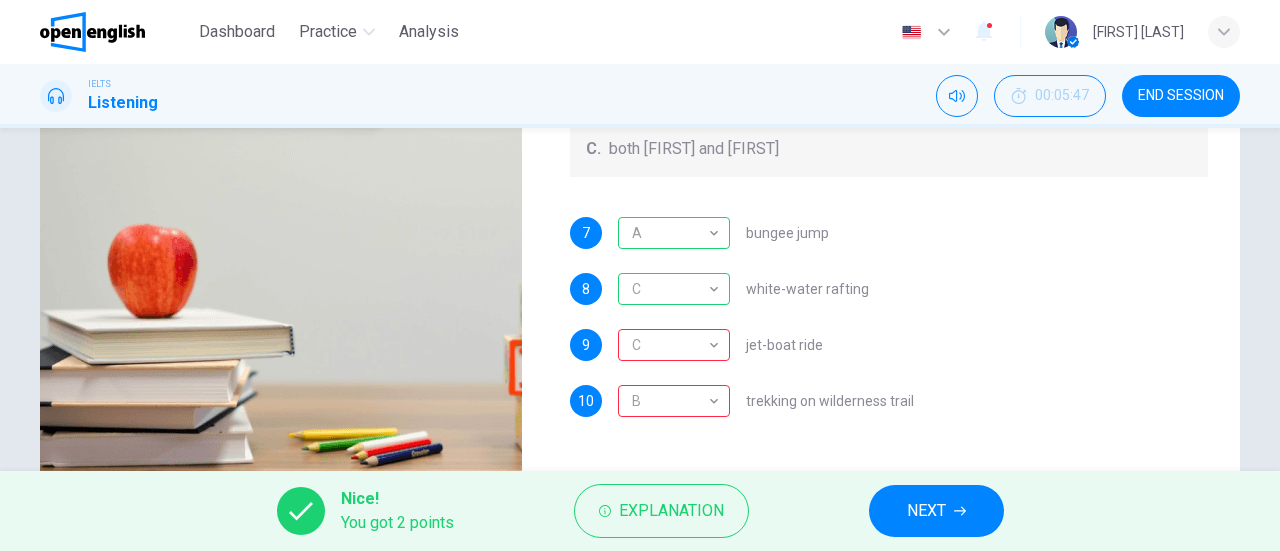 scroll, scrollTop: 353, scrollLeft: 0, axis: vertical 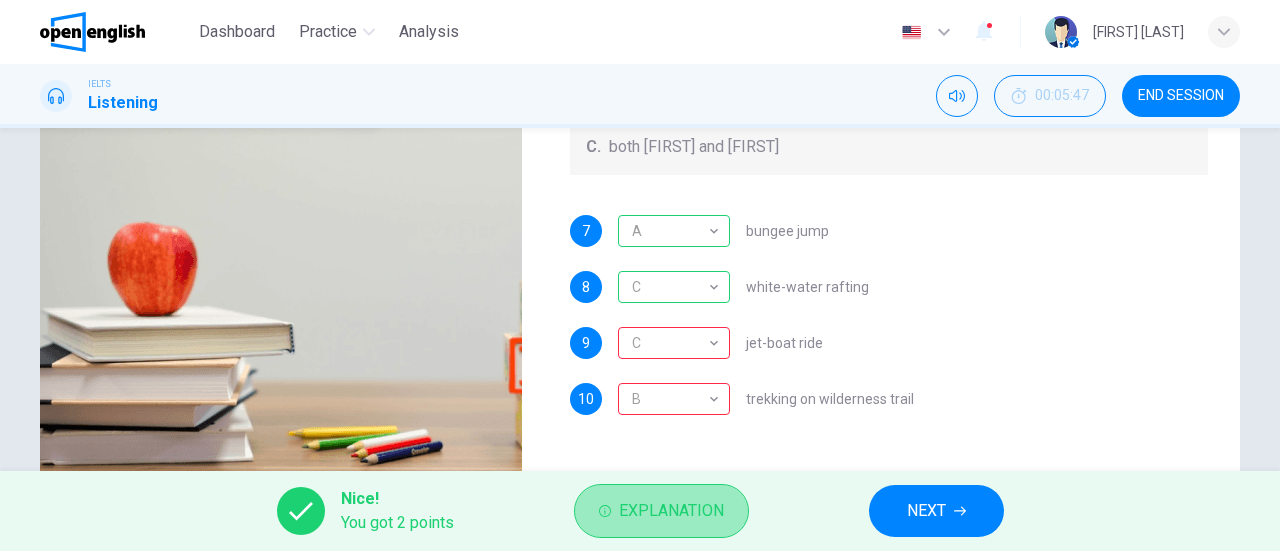click on "Explanation" at bounding box center (671, 511) 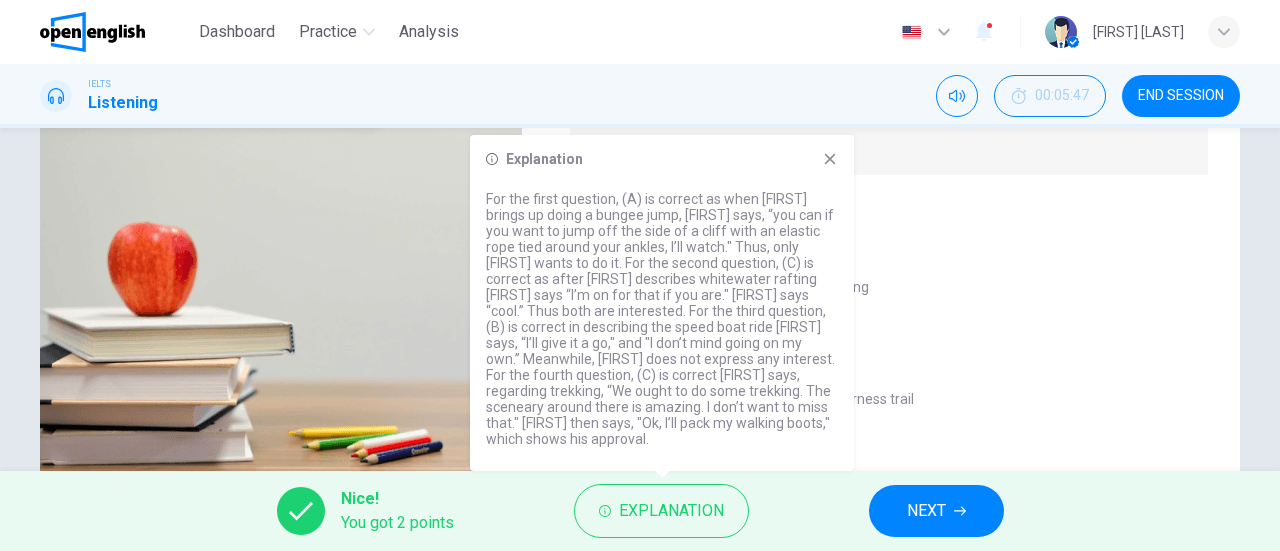 click on "7 A * ​ bungee jump 8 C * ​ white-water rafting 9 C * ​ jet-boat ride 10 B * ​ trekking on wilderness trail" at bounding box center [889, 335] 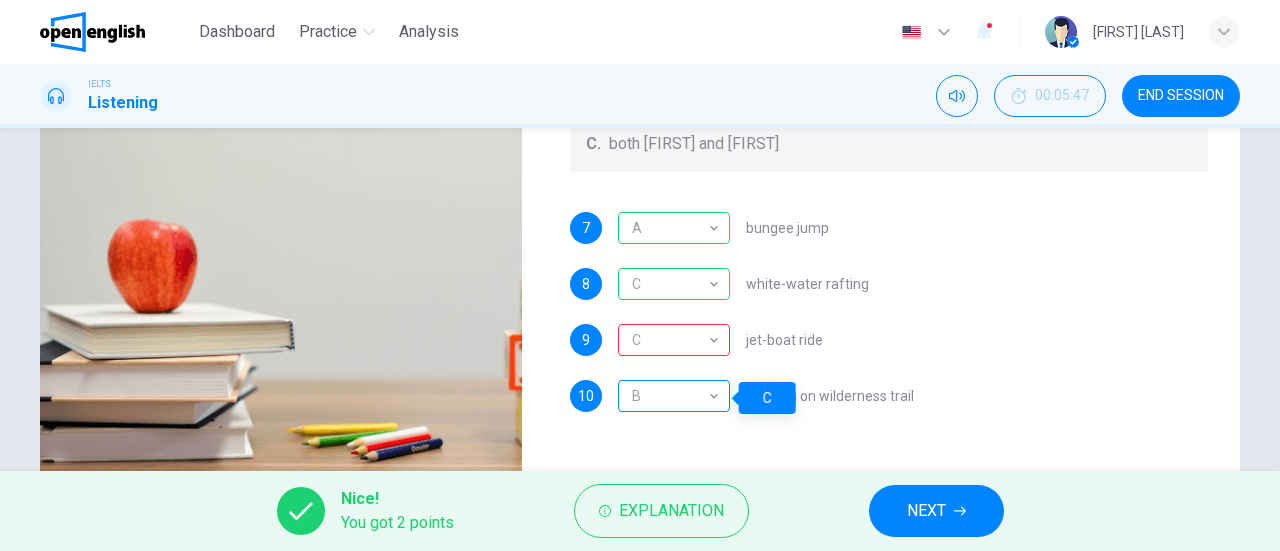 scroll, scrollTop: 359, scrollLeft: 0, axis: vertical 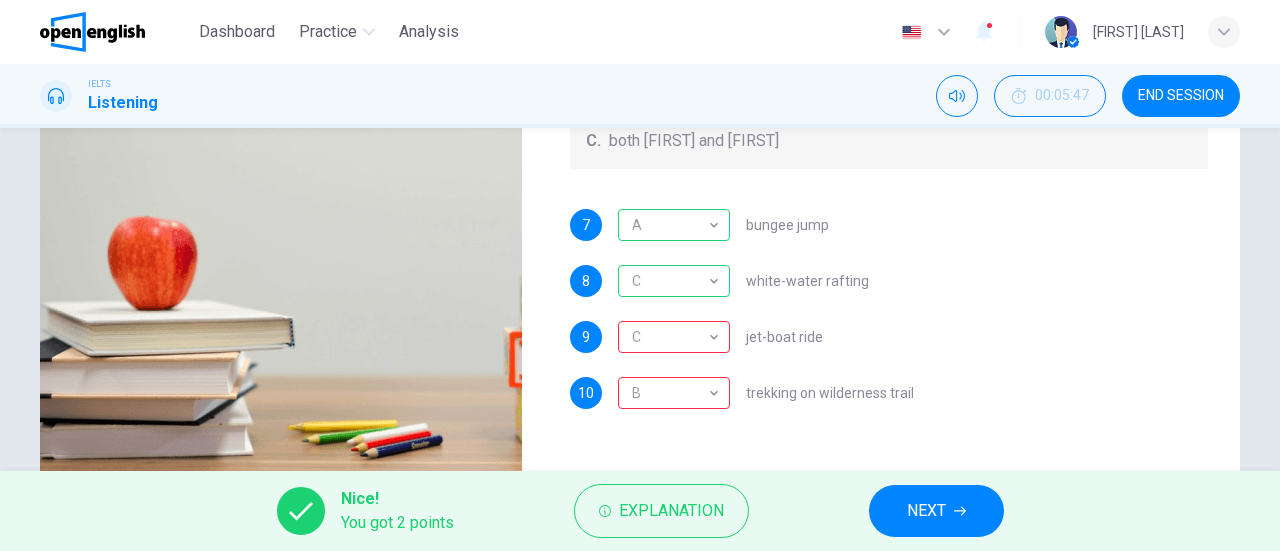 click on "NEXT" at bounding box center [936, 511] 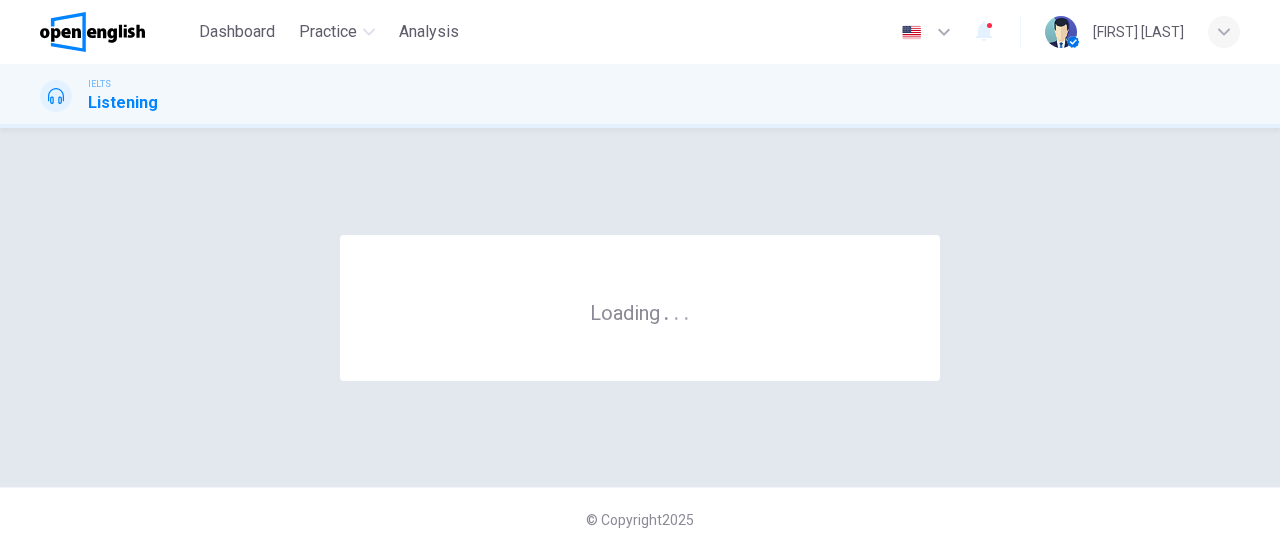 scroll, scrollTop: 0, scrollLeft: 0, axis: both 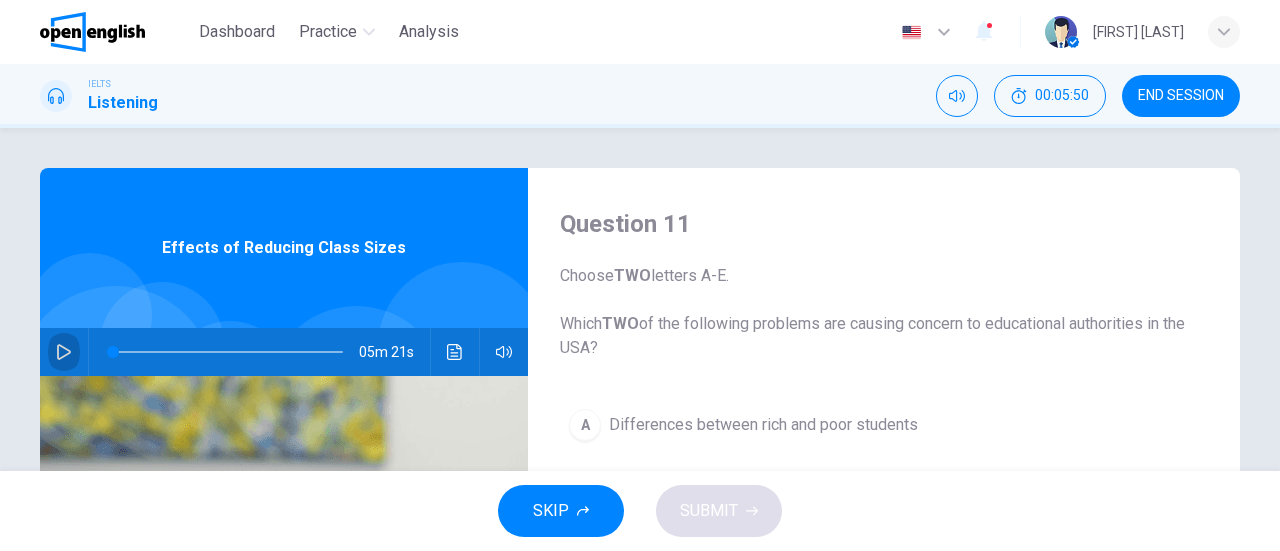 click 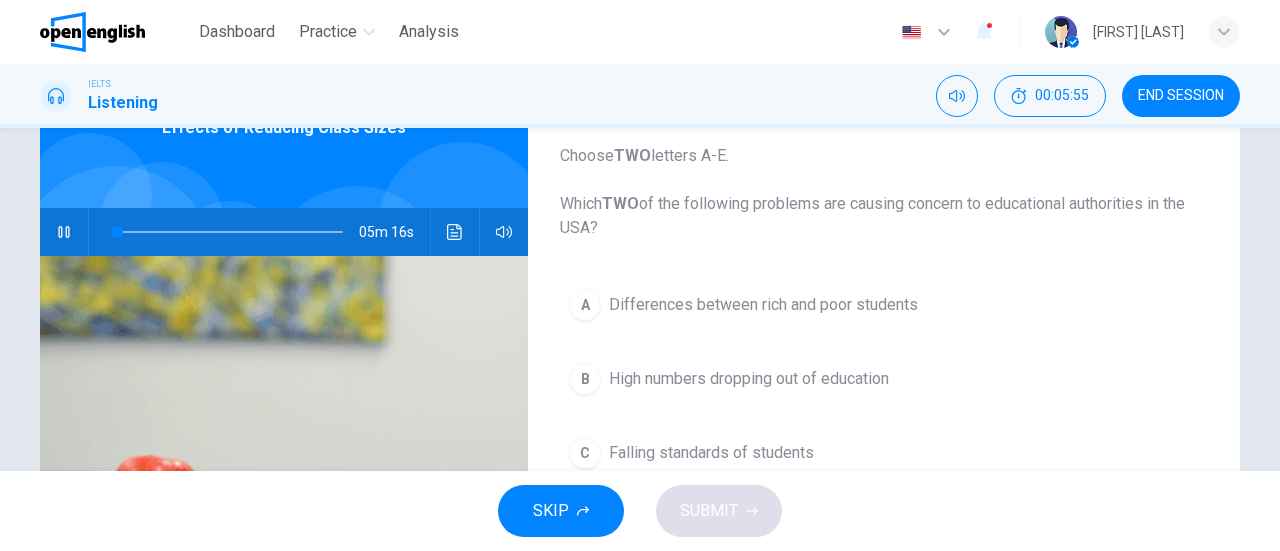 scroll, scrollTop: 122, scrollLeft: 0, axis: vertical 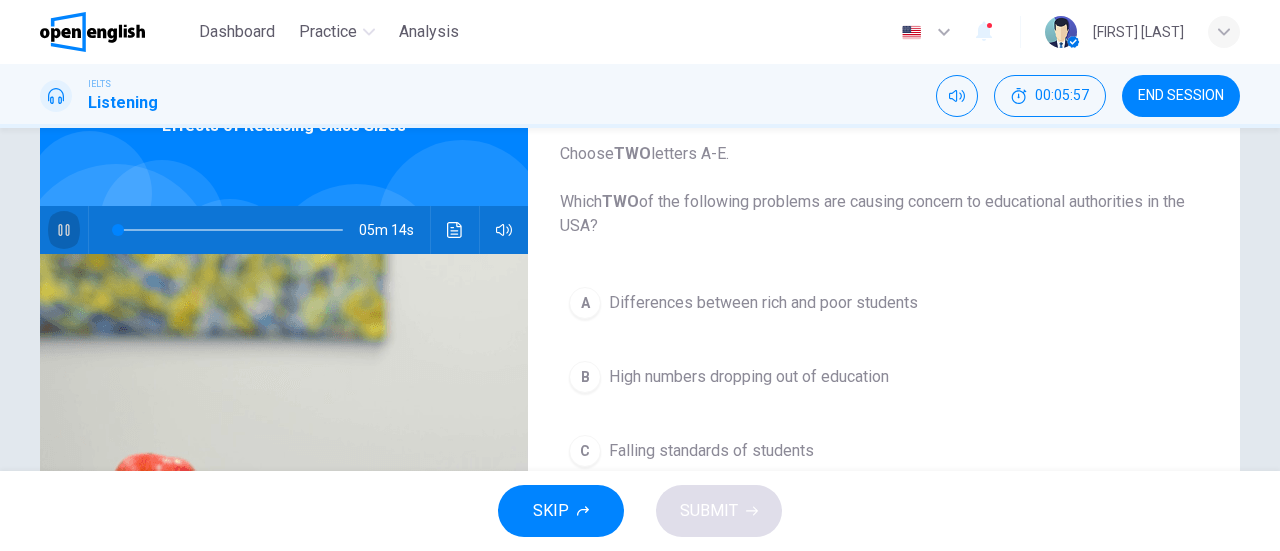 click at bounding box center (64, 230) 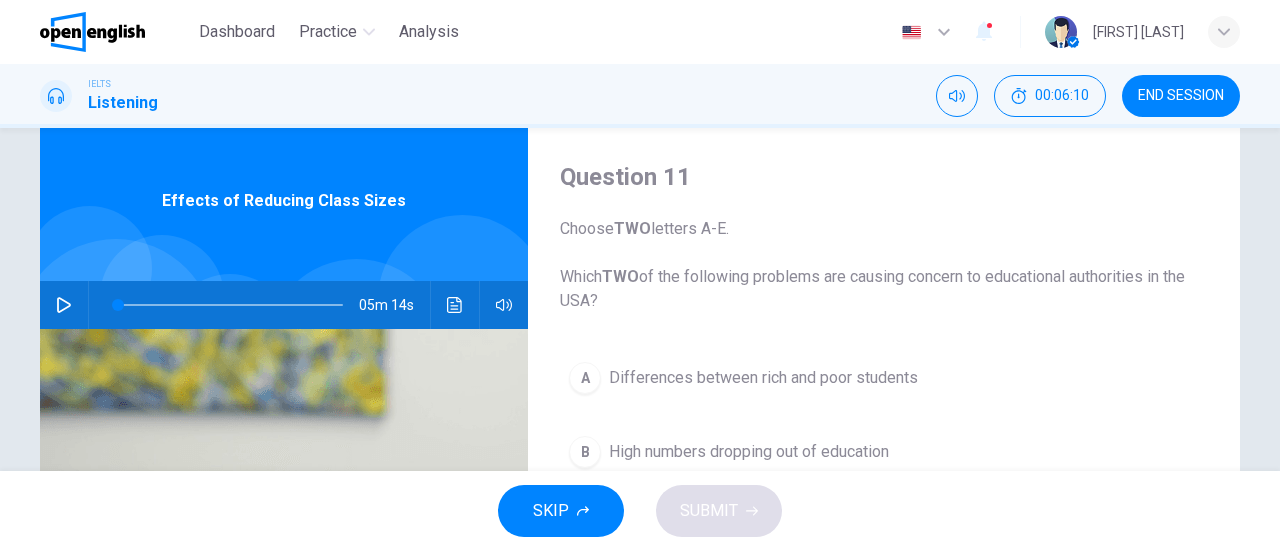 scroll, scrollTop: 35, scrollLeft: 0, axis: vertical 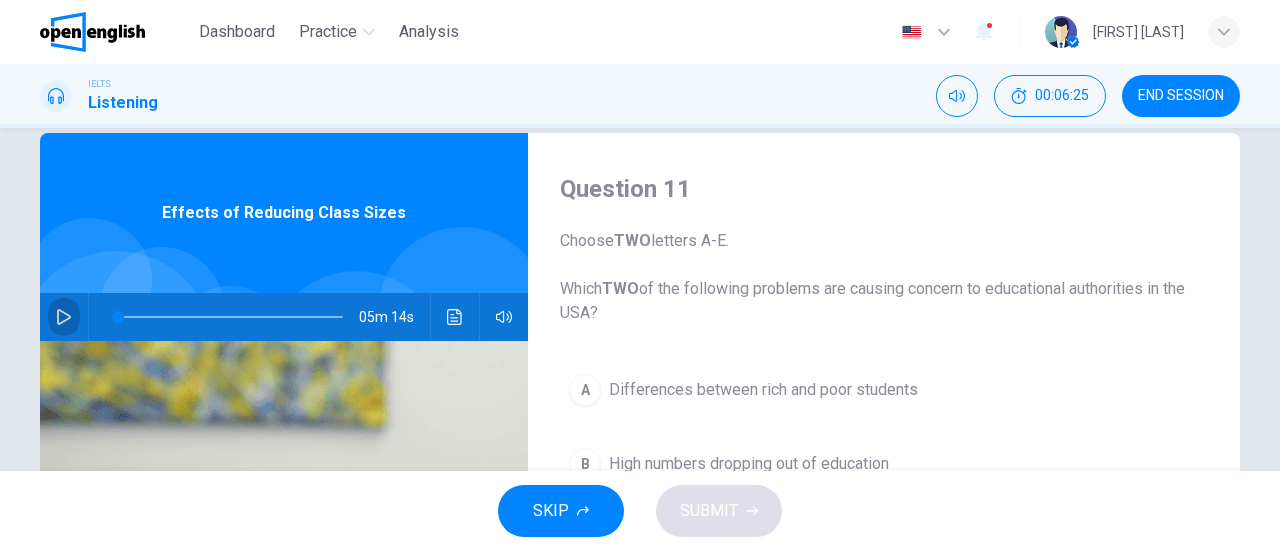 click at bounding box center [64, 317] 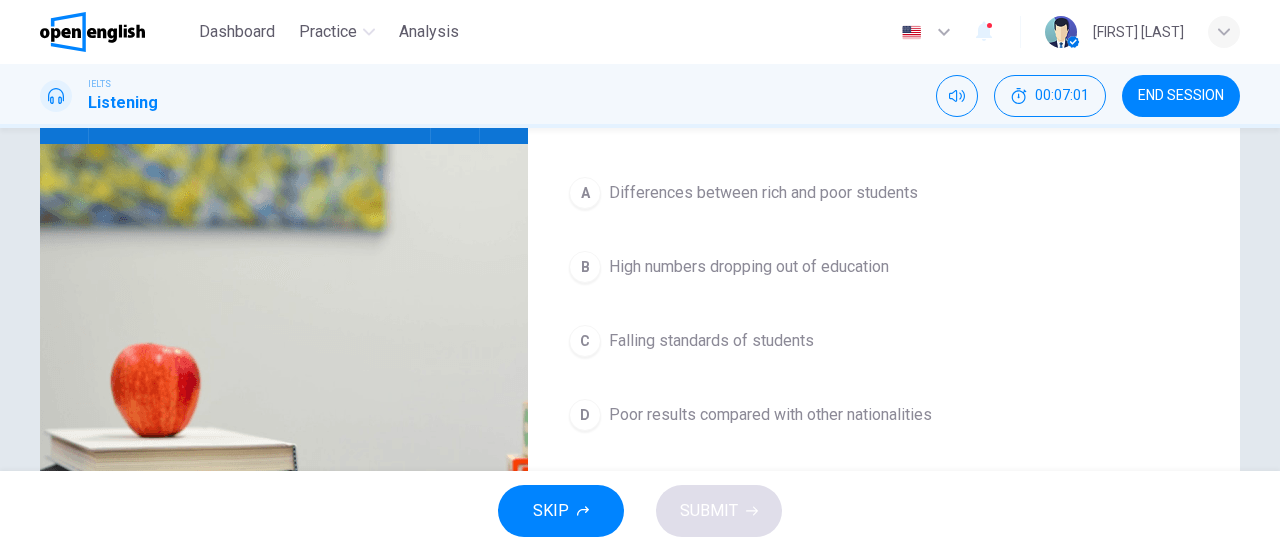 scroll, scrollTop: 228, scrollLeft: 0, axis: vertical 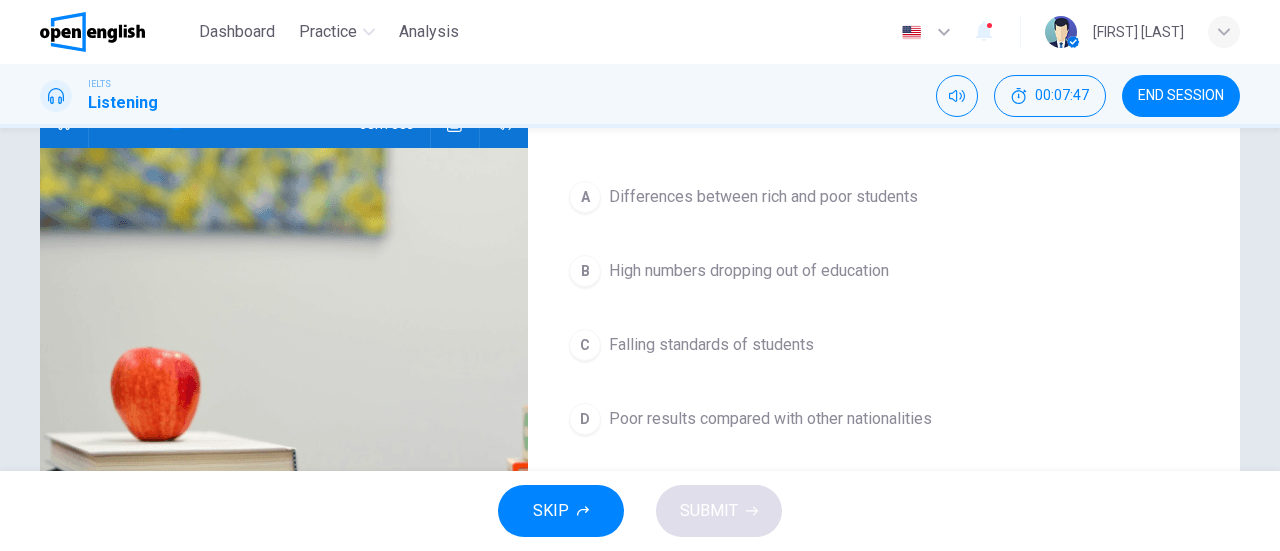 click on "C Falling standards of students" at bounding box center [884, 345] 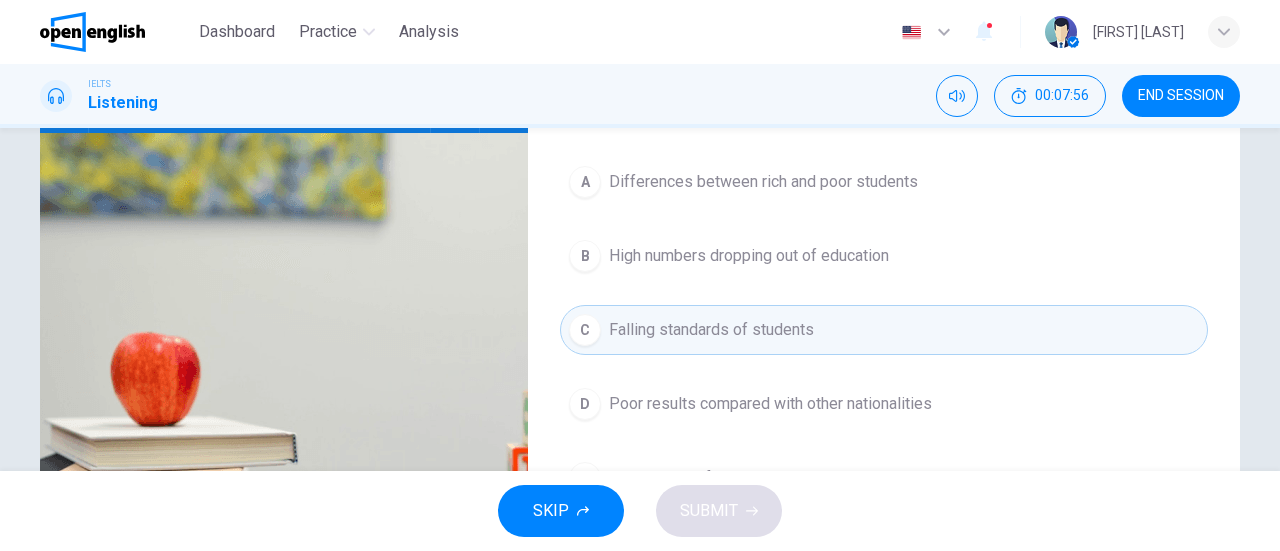 scroll, scrollTop: 239, scrollLeft: 0, axis: vertical 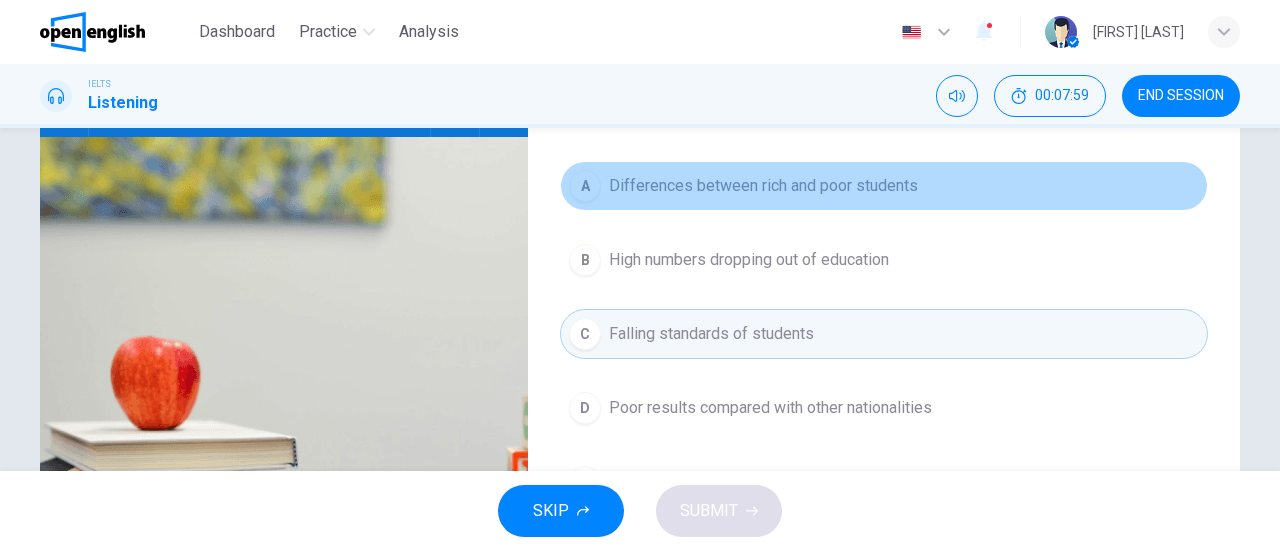 click on "Differences between rich and poor students" at bounding box center (763, 186) 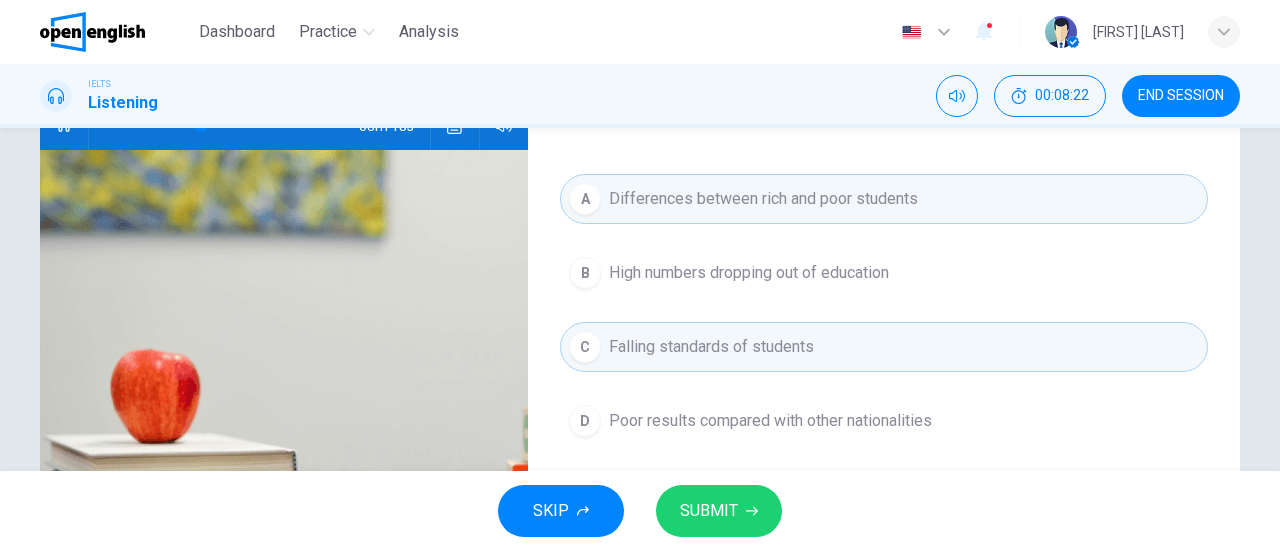 scroll, scrollTop: 227, scrollLeft: 0, axis: vertical 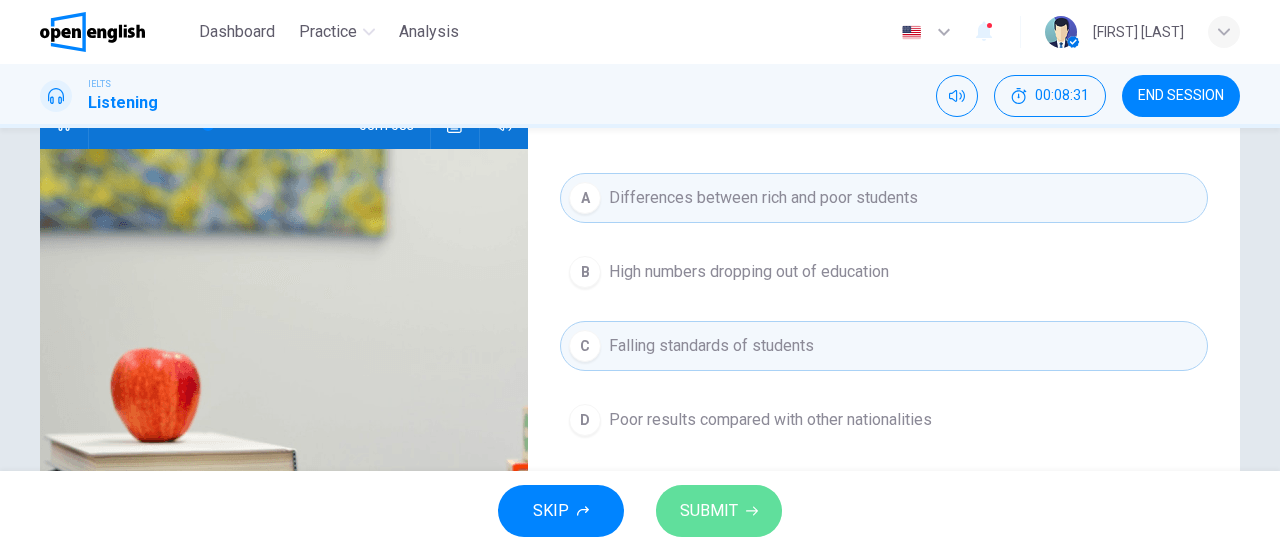 click on "SUBMIT" at bounding box center [719, 511] 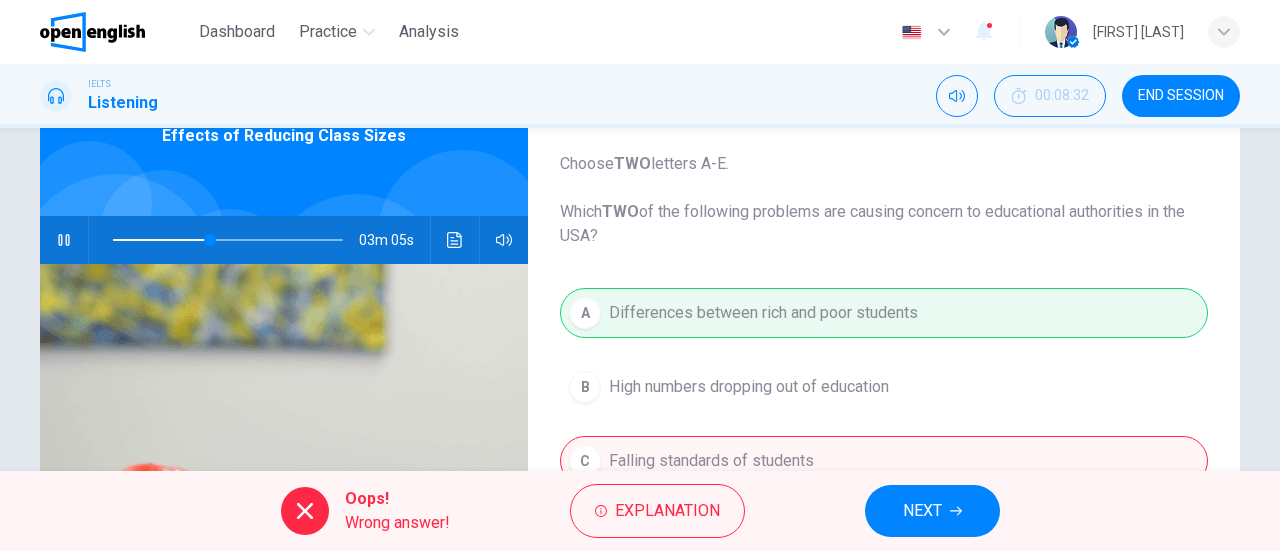 scroll, scrollTop: 111, scrollLeft: 0, axis: vertical 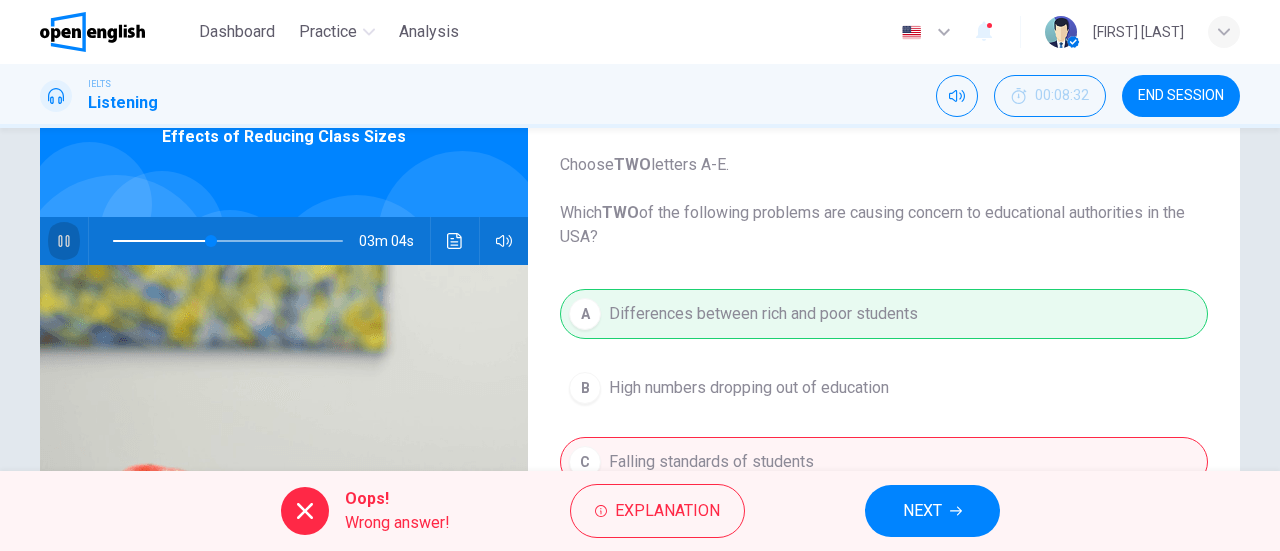 click 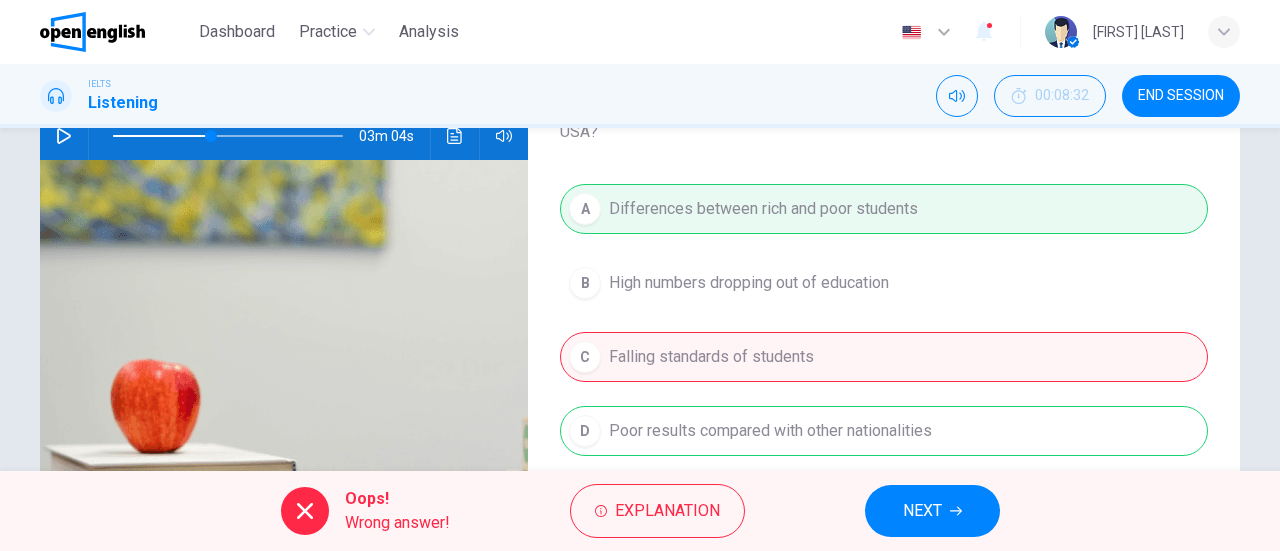 scroll, scrollTop: 206, scrollLeft: 0, axis: vertical 